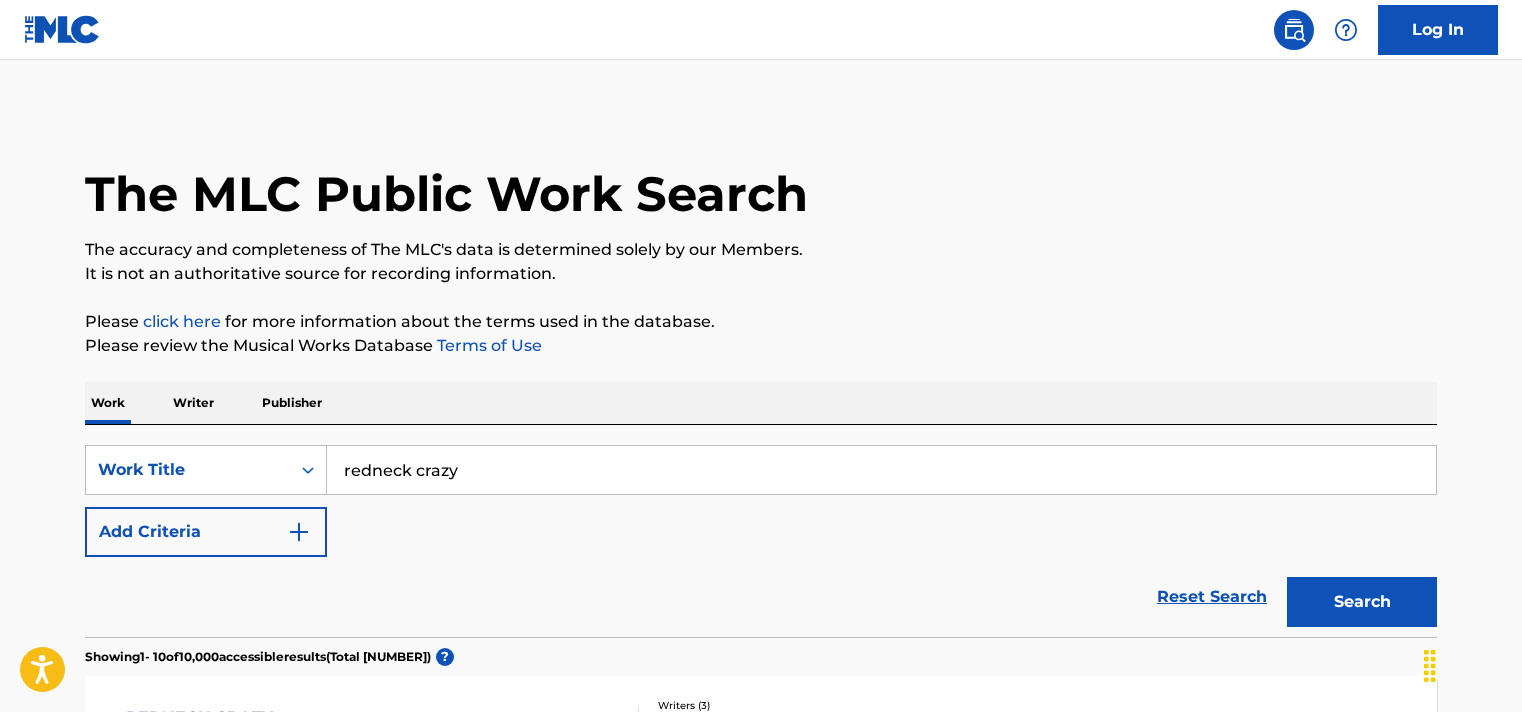 scroll, scrollTop: 380, scrollLeft: 0, axis: vertical 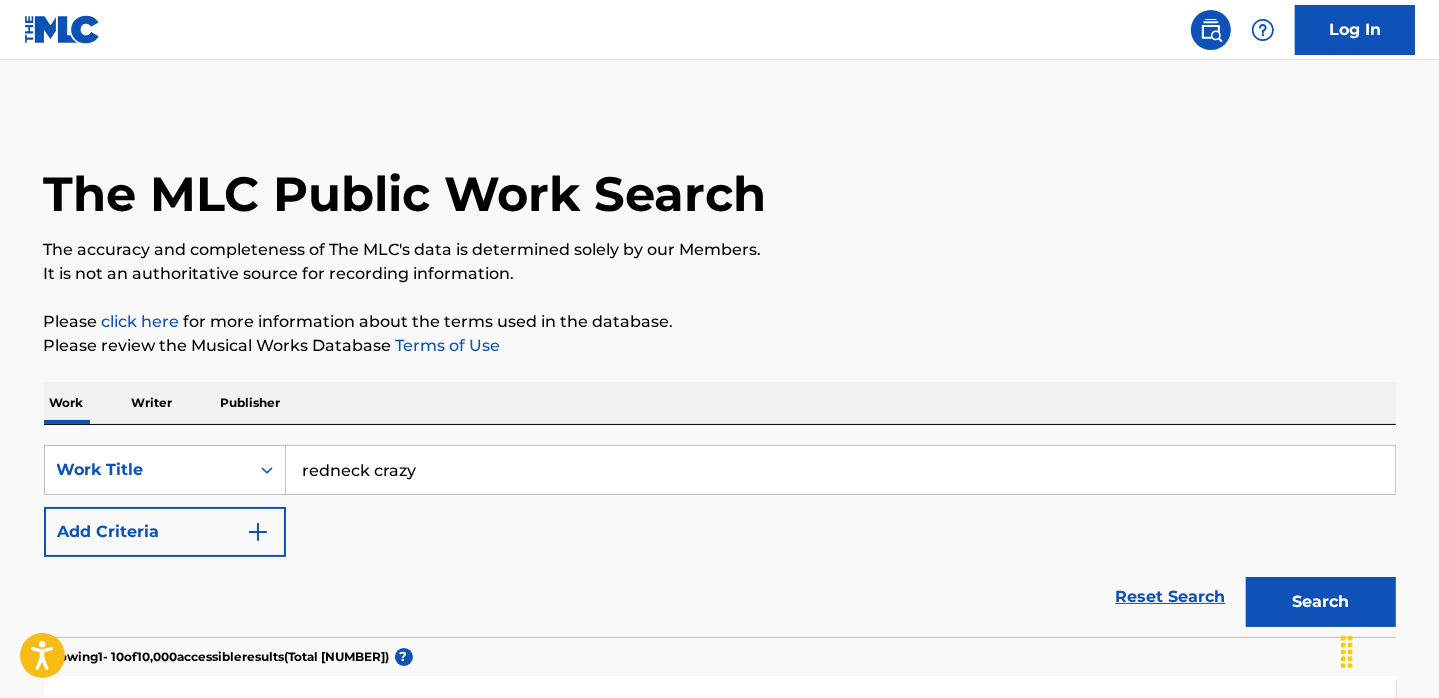 click on "Add Criteria" at bounding box center [165, 532] 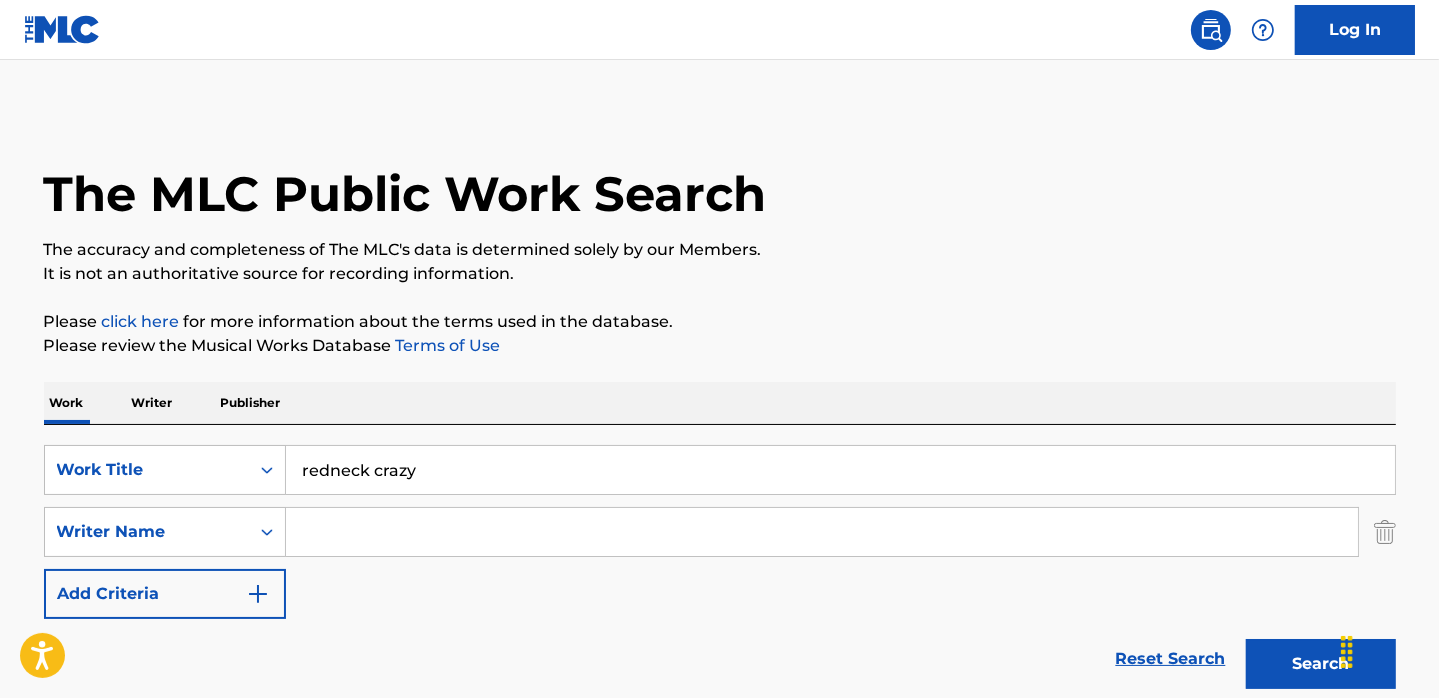 click at bounding box center (822, 532) 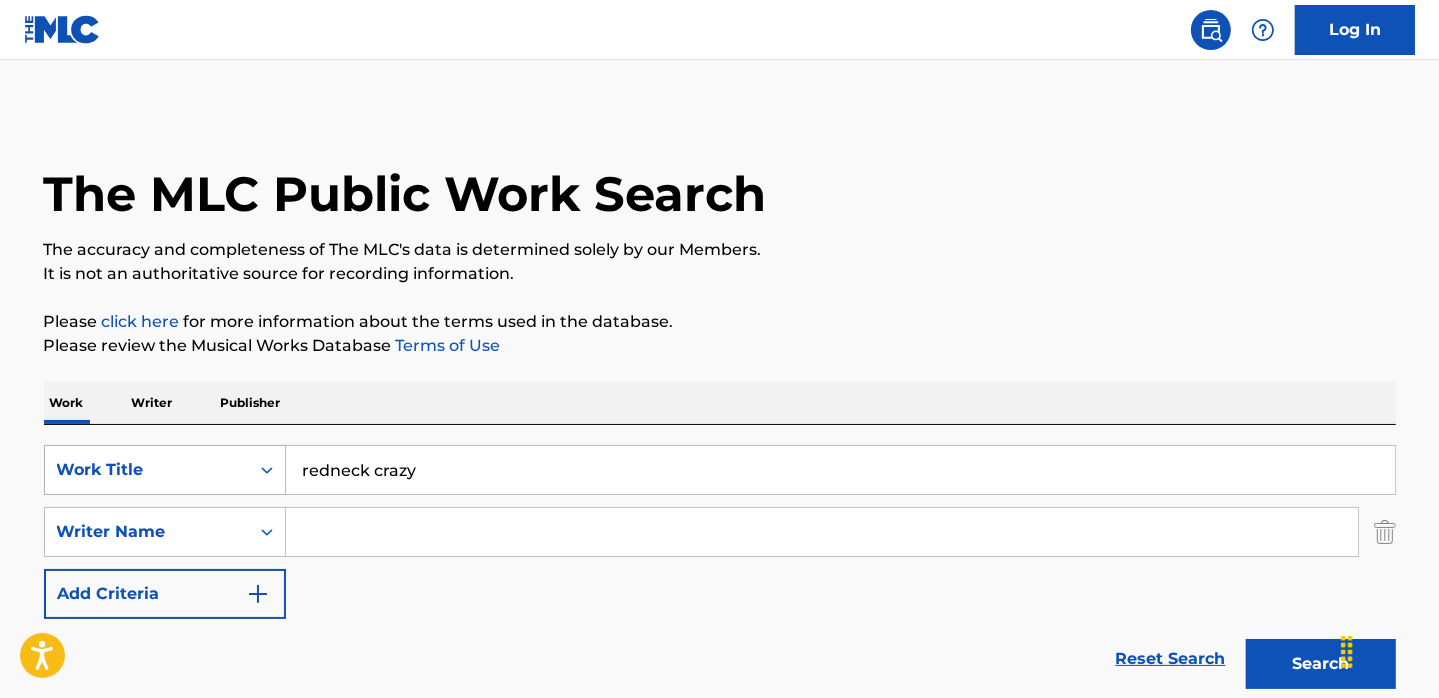 click at bounding box center [267, 470] 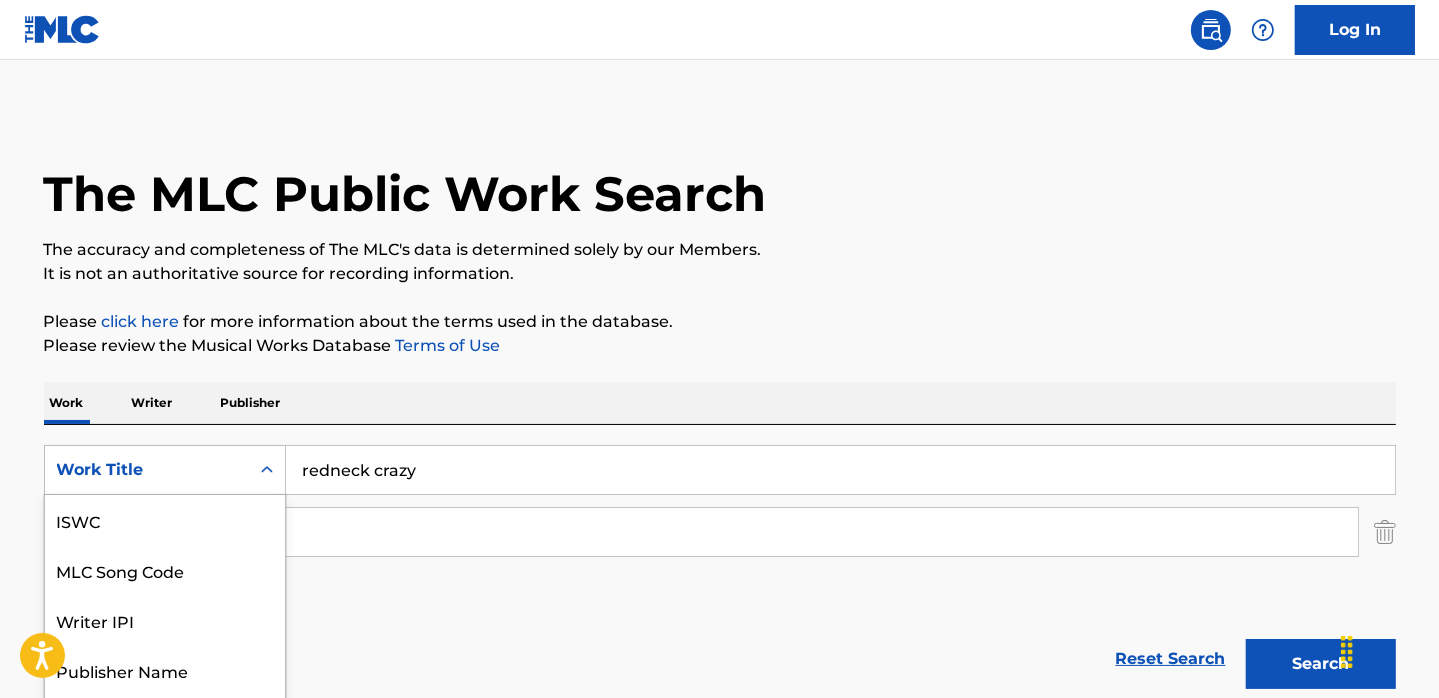 scroll, scrollTop: 89, scrollLeft: 0, axis: vertical 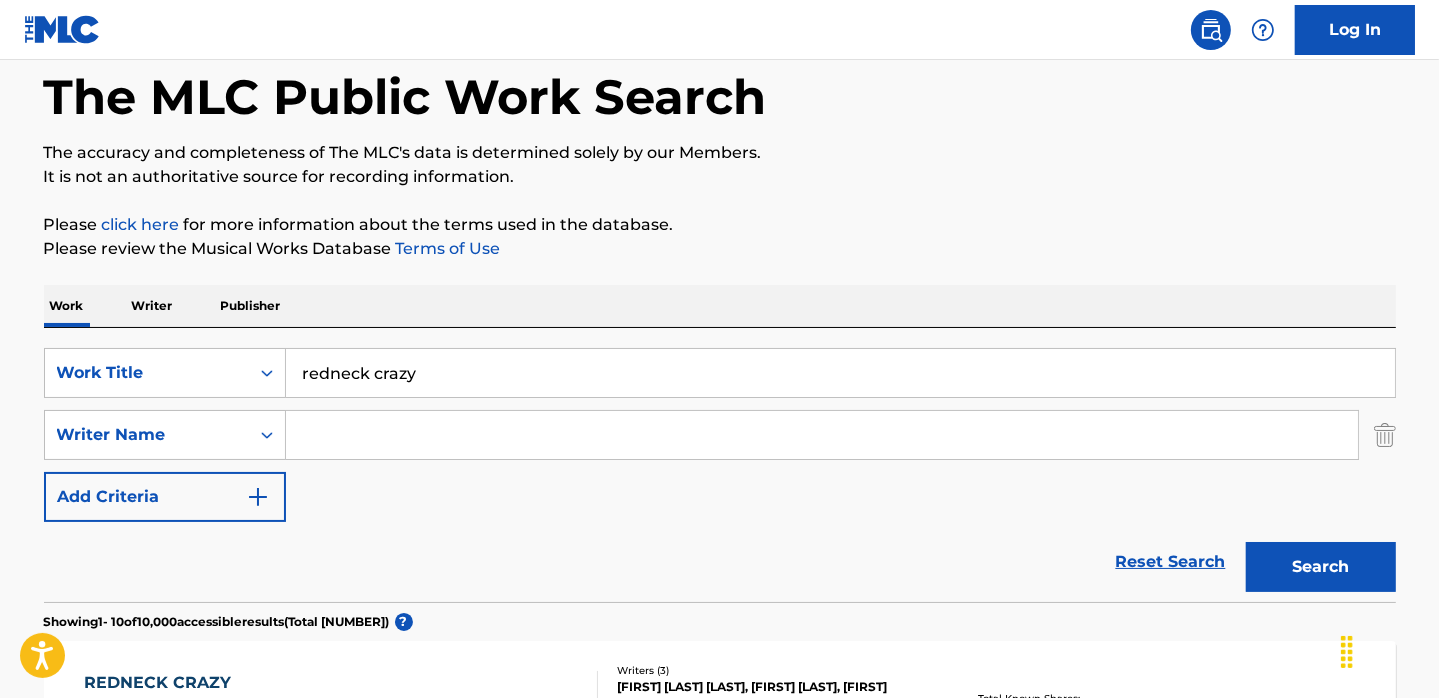 drag, startPoint x: 444, startPoint y: 362, endPoint x: 156, endPoint y: 333, distance: 289.4564 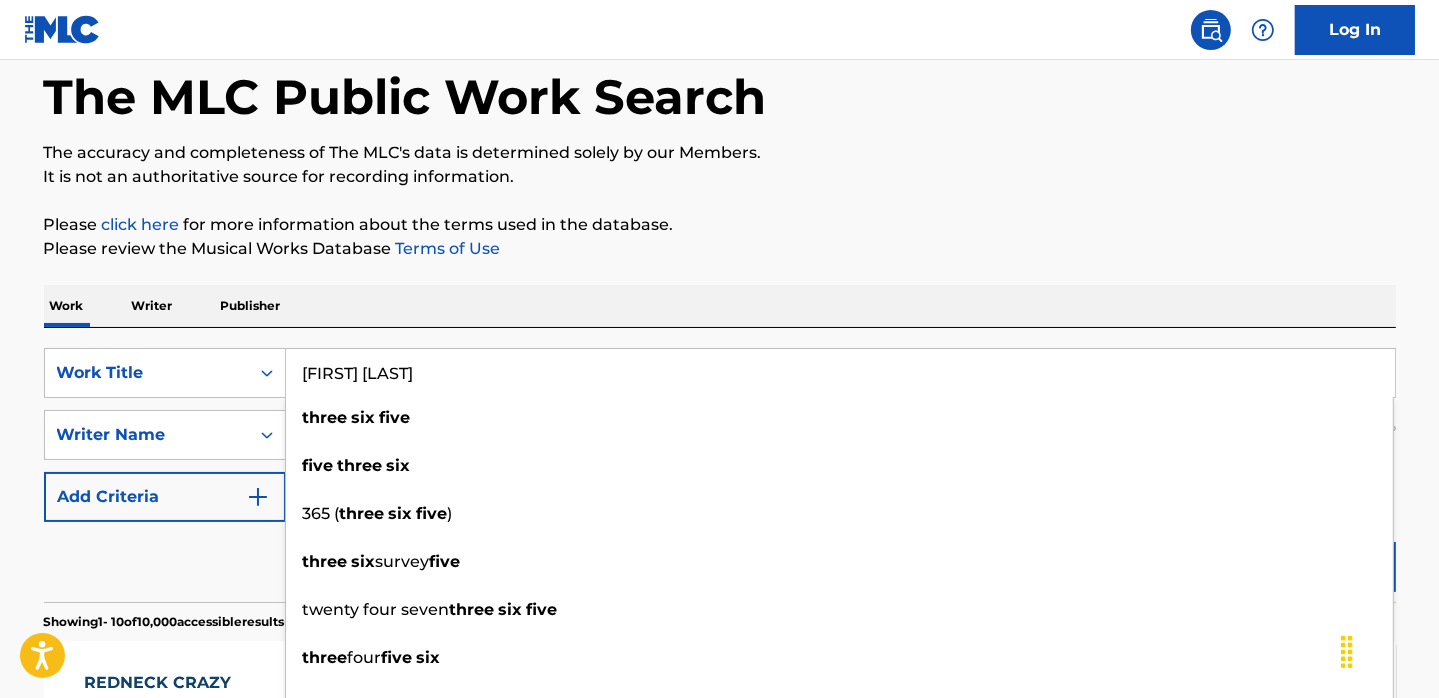 type on "[FIRST] [LAST]" 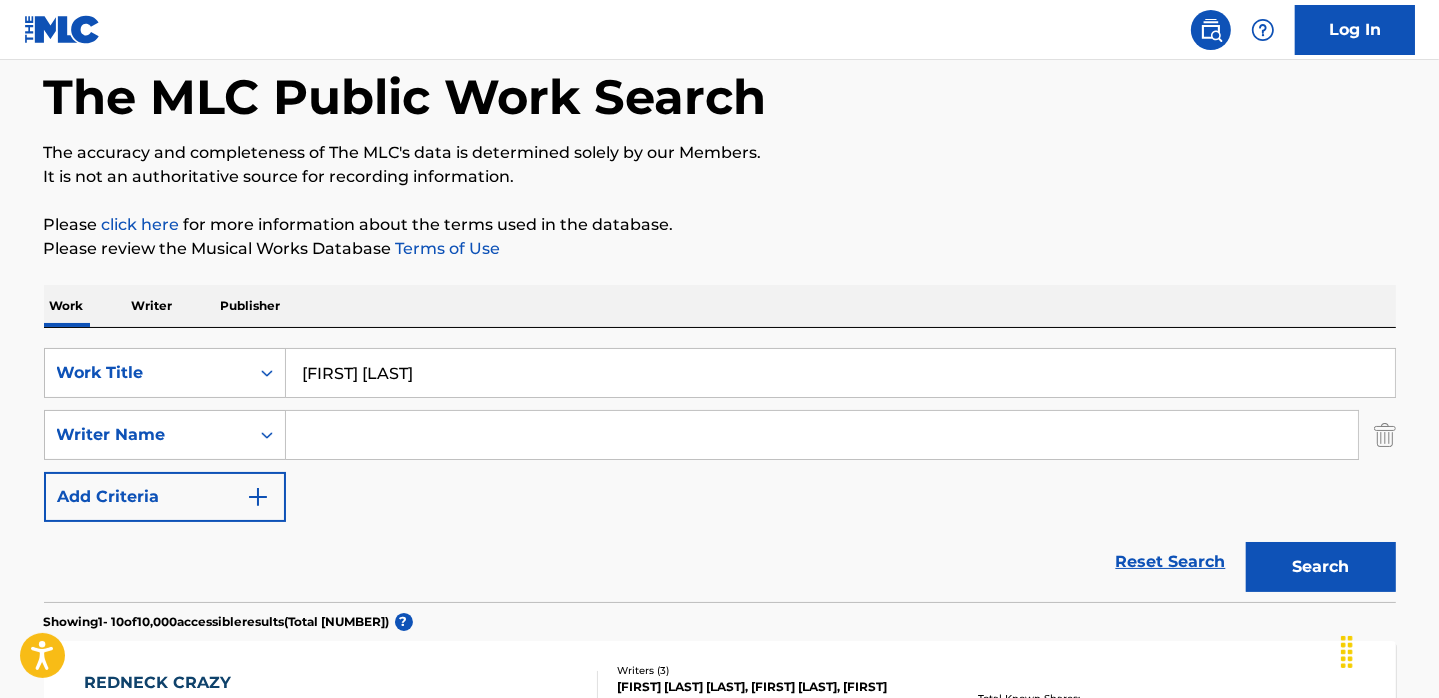 click on "Search" at bounding box center (1321, 567) 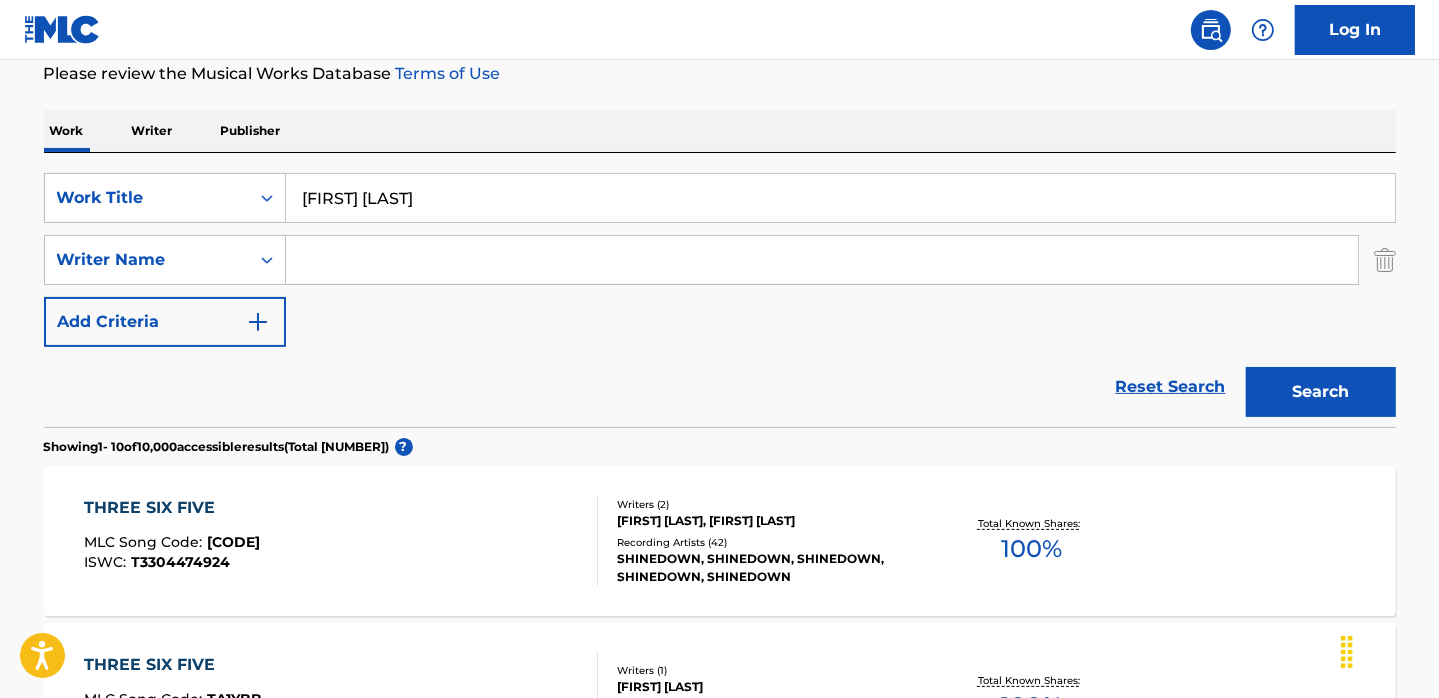 scroll, scrollTop: 480, scrollLeft: 0, axis: vertical 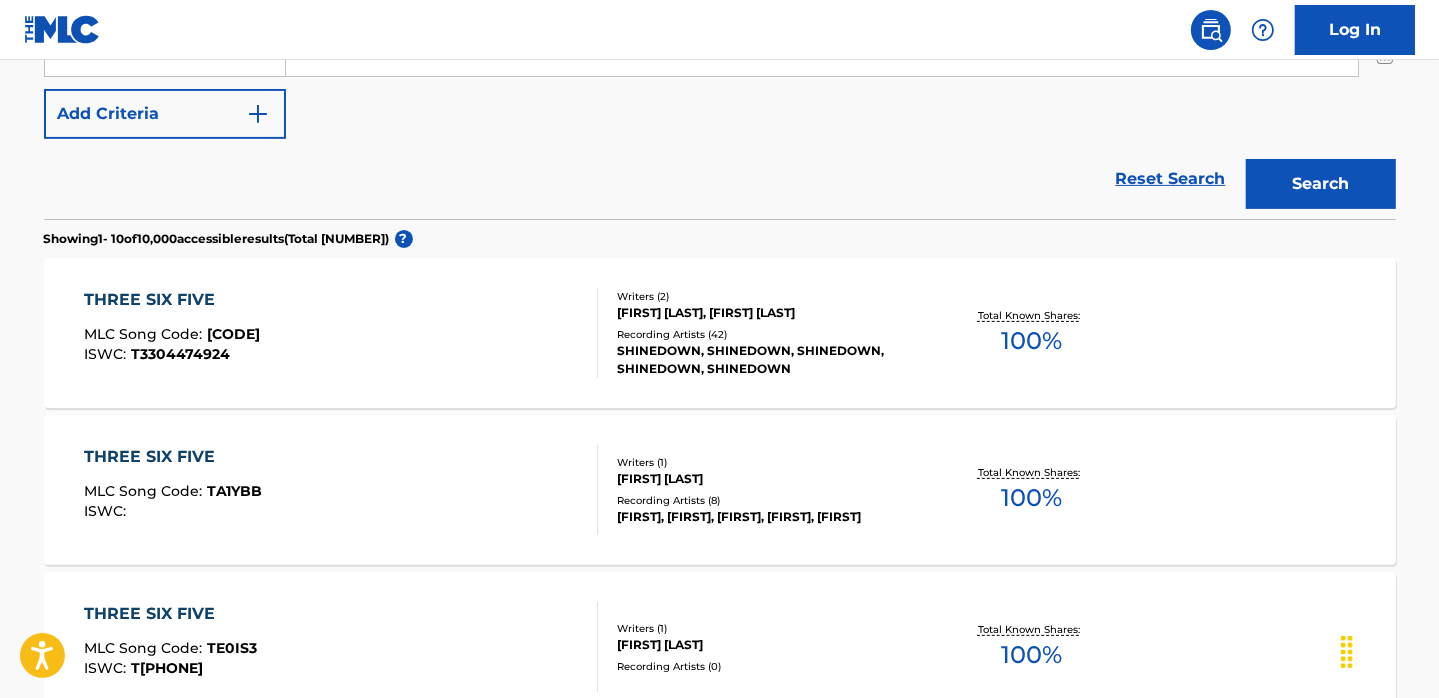 click on "THREE SIX FIVE MLC Song Code : TW7VT5 ISWC : T3304474924" at bounding box center [341, 333] 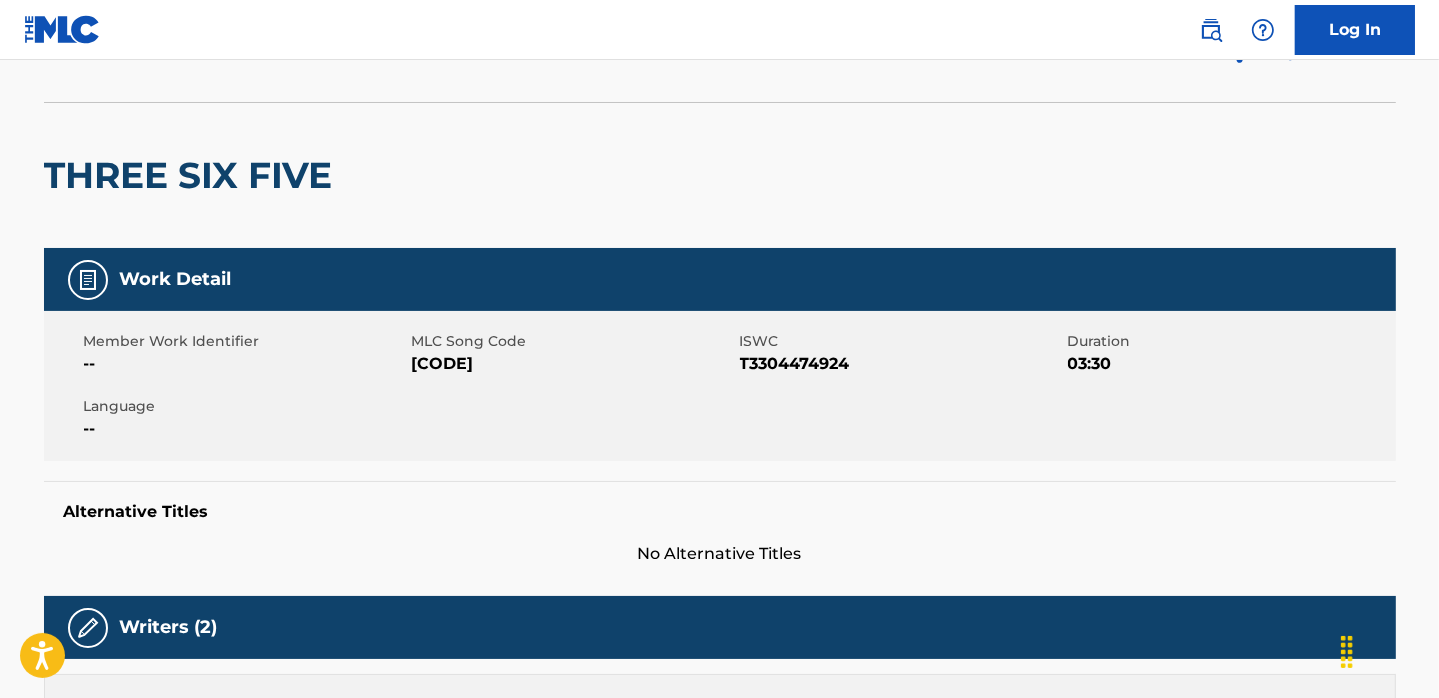 scroll, scrollTop: 0, scrollLeft: 0, axis: both 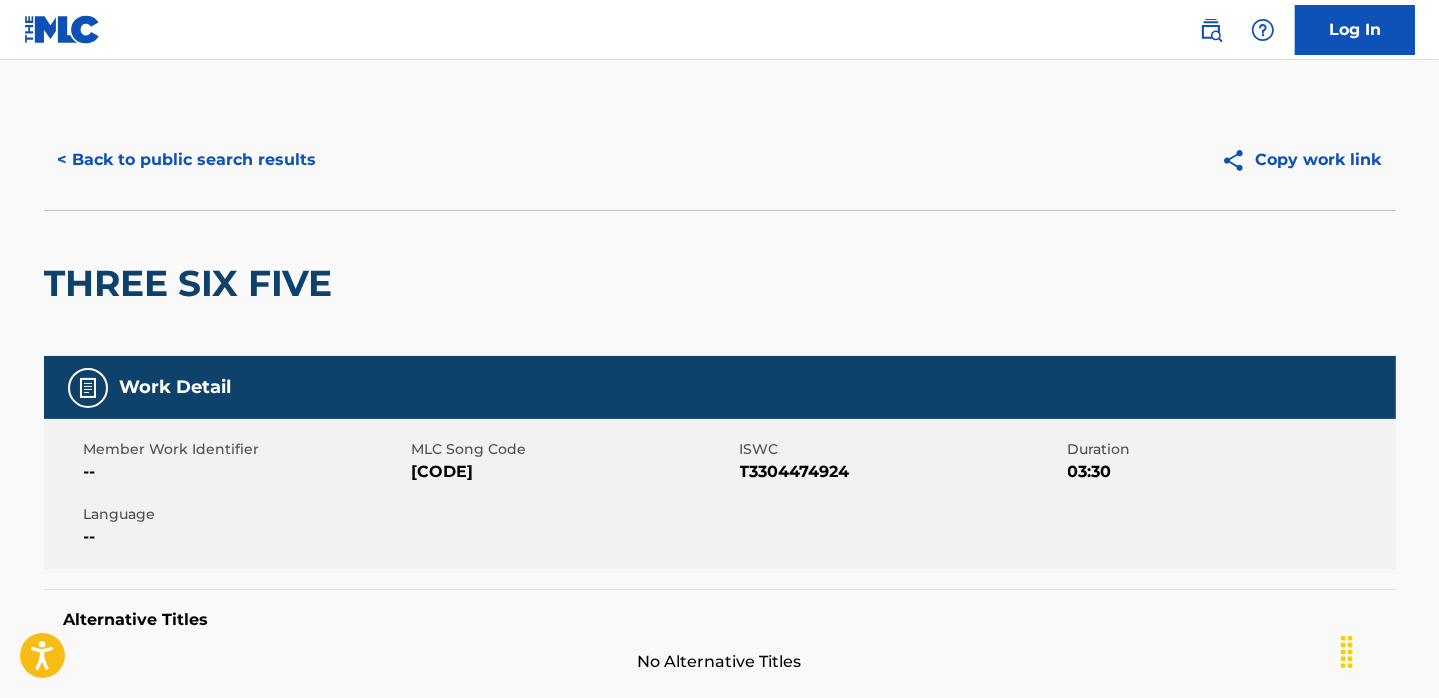 click on "< Back to public search results" at bounding box center [187, 160] 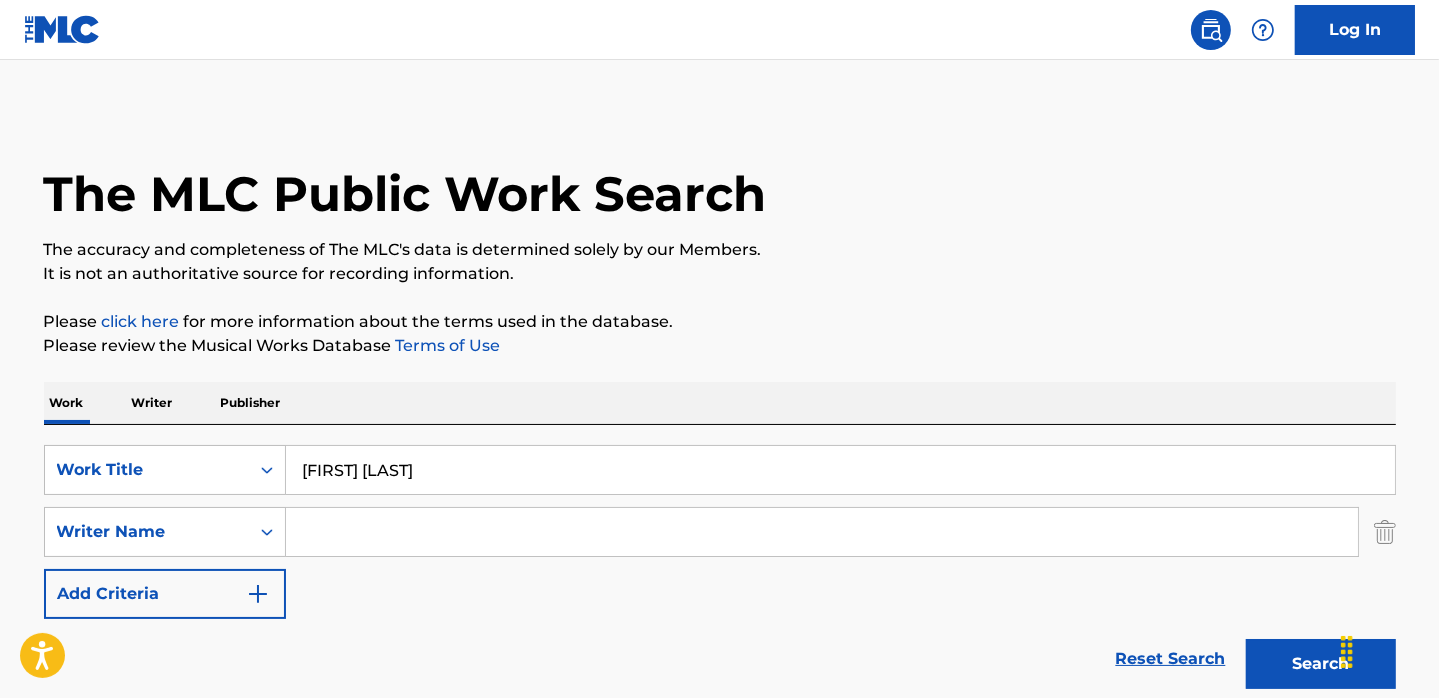 scroll, scrollTop: 84, scrollLeft: 0, axis: vertical 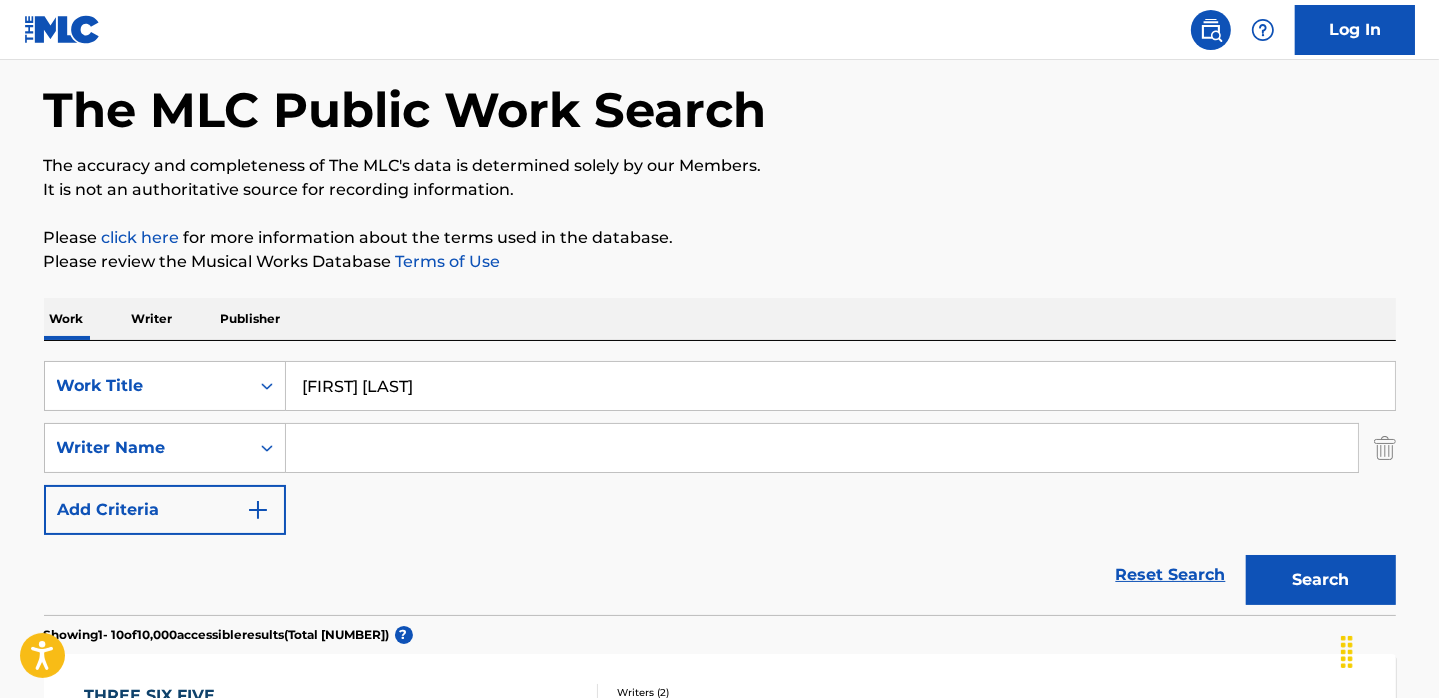 click on "[FIRST] [LAST]" at bounding box center (840, 386) 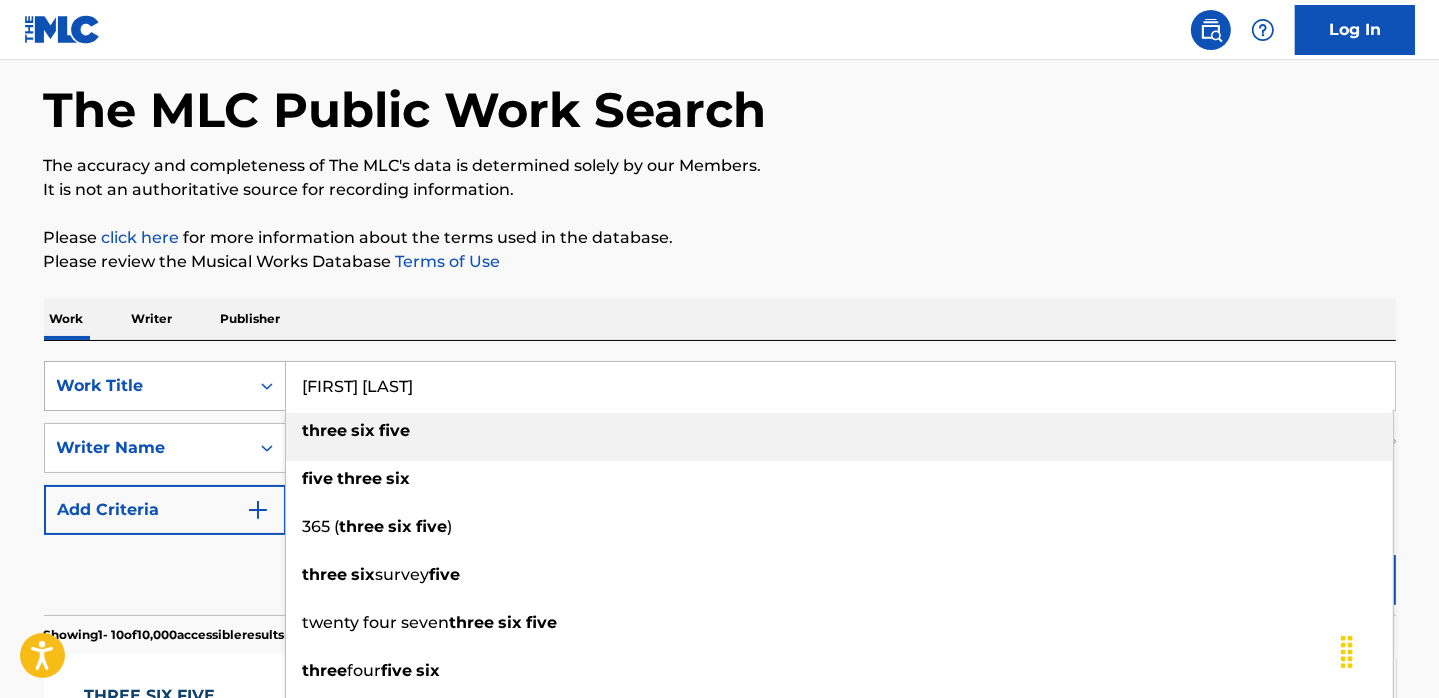 drag, startPoint x: 447, startPoint y: 401, endPoint x: 226, endPoint y: 389, distance: 221.32555 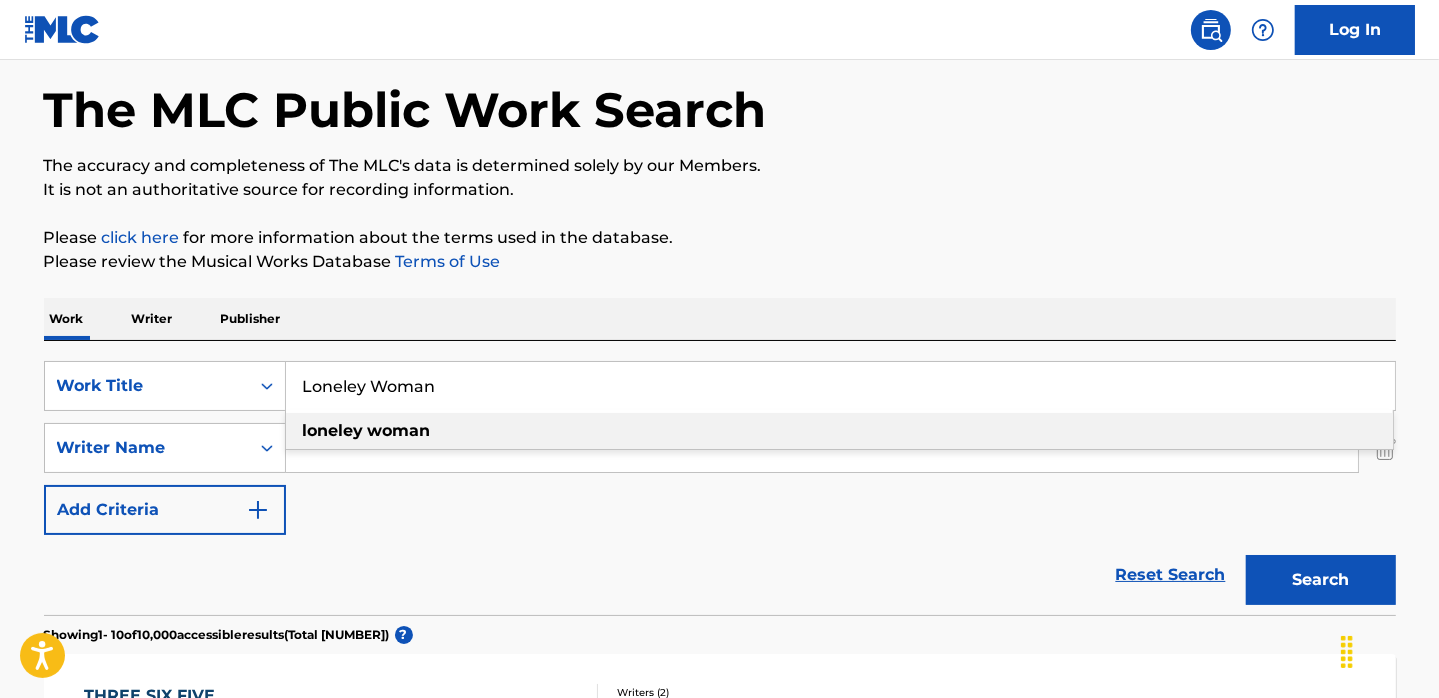 click on "Loneley Woman" at bounding box center (840, 386) 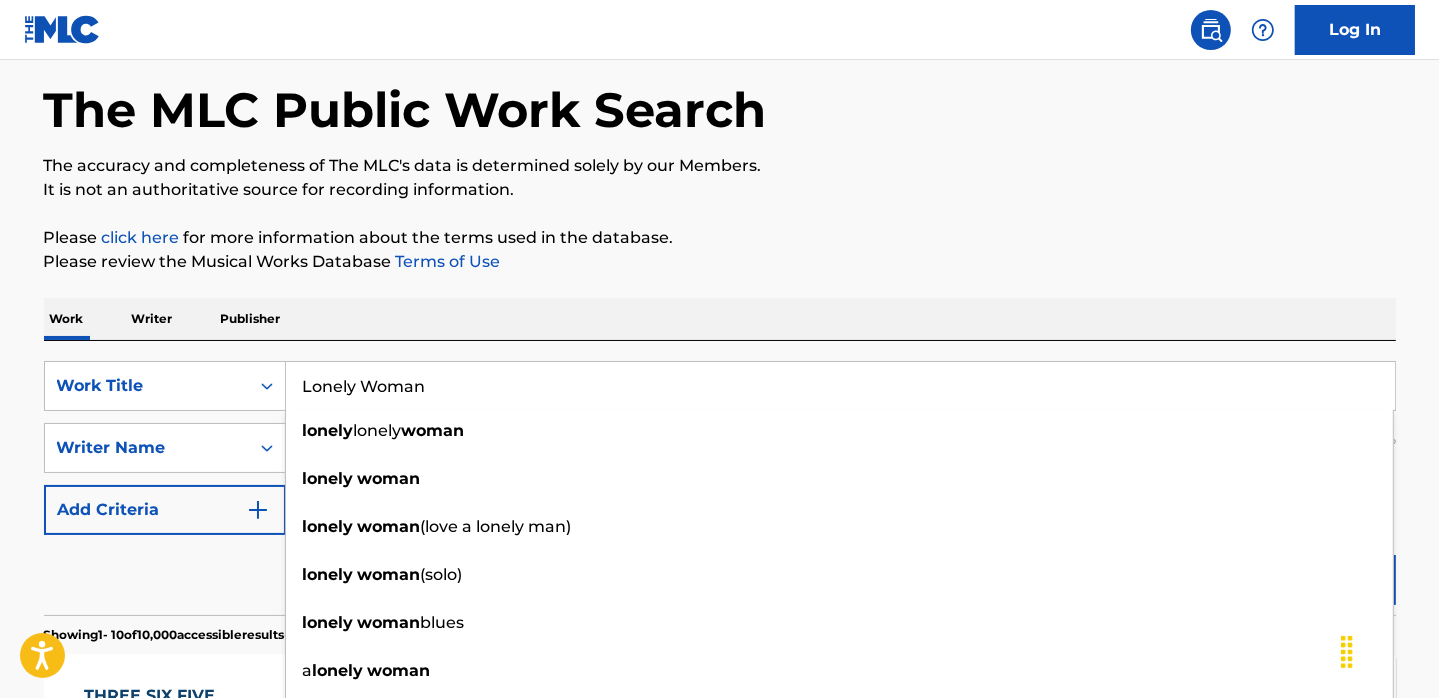 click on "Work Writer Publisher" at bounding box center (720, 319) 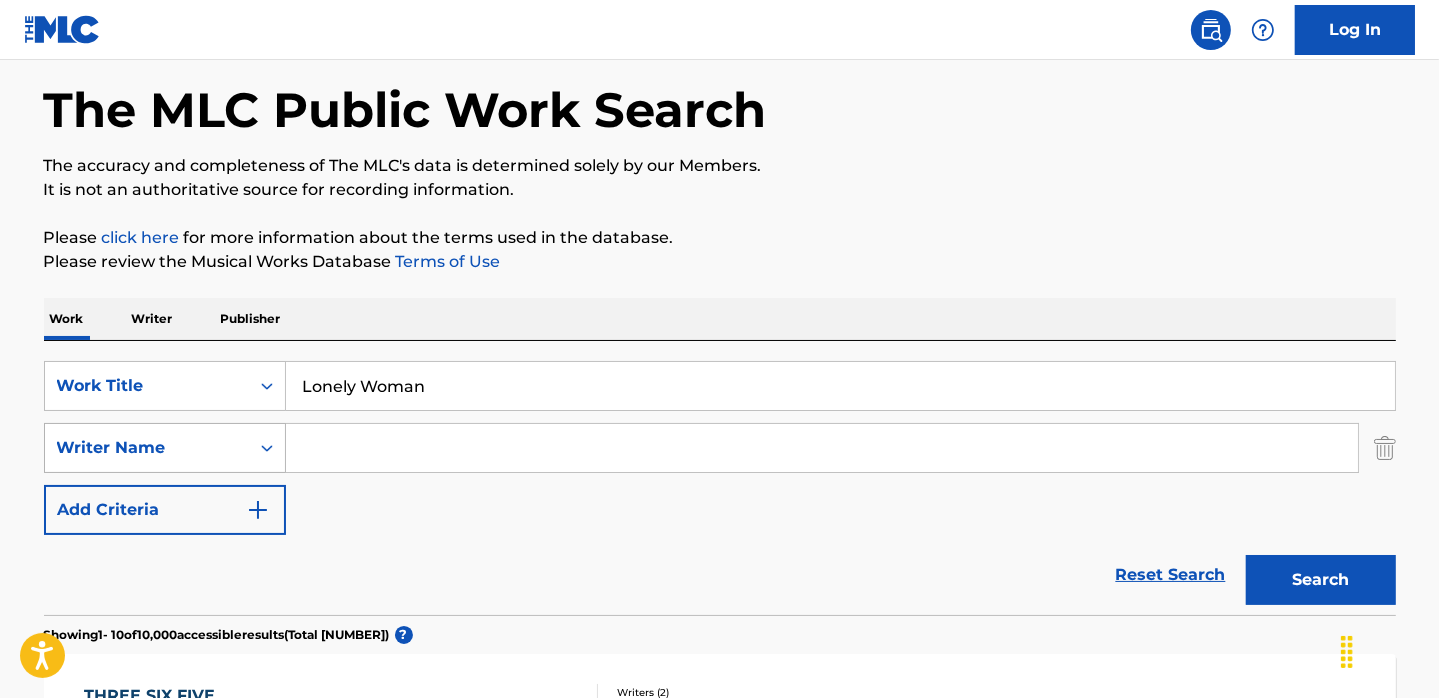 click on "Writer Name" at bounding box center [165, 448] 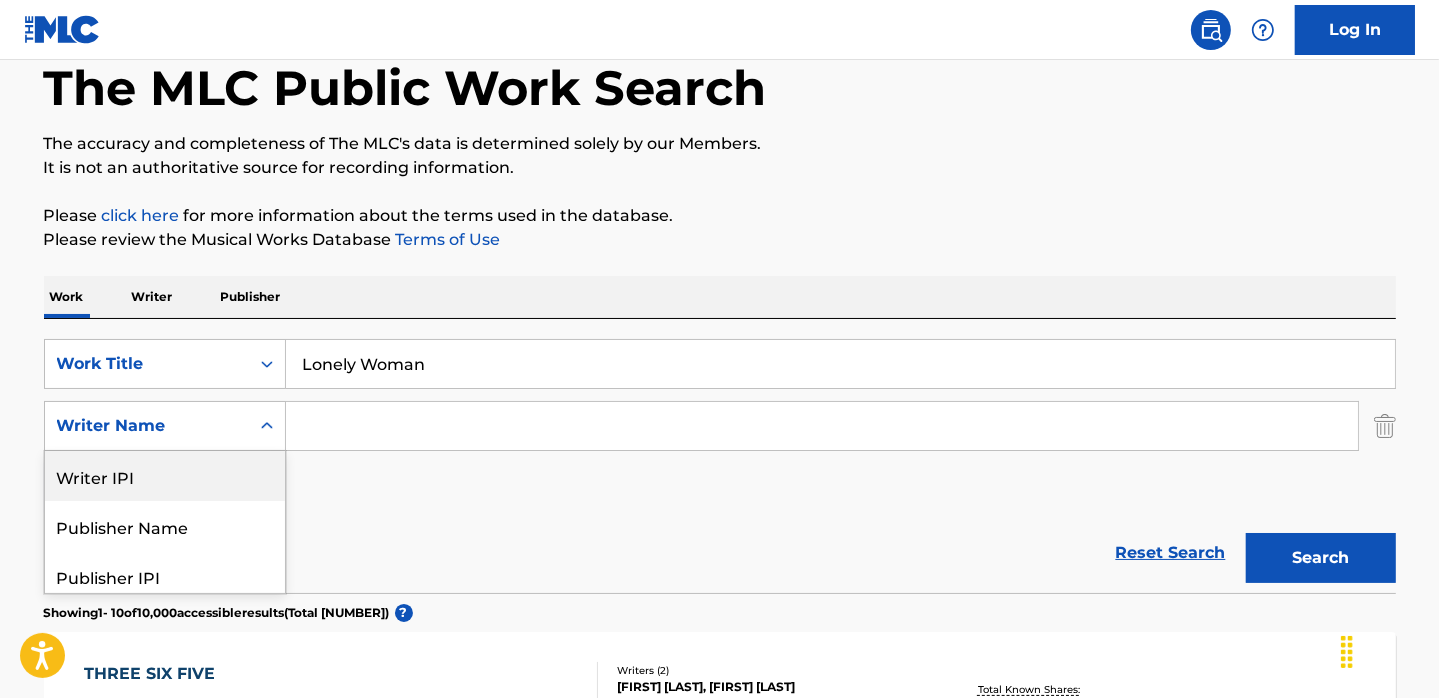 scroll, scrollTop: 109, scrollLeft: 0, axis: vertical 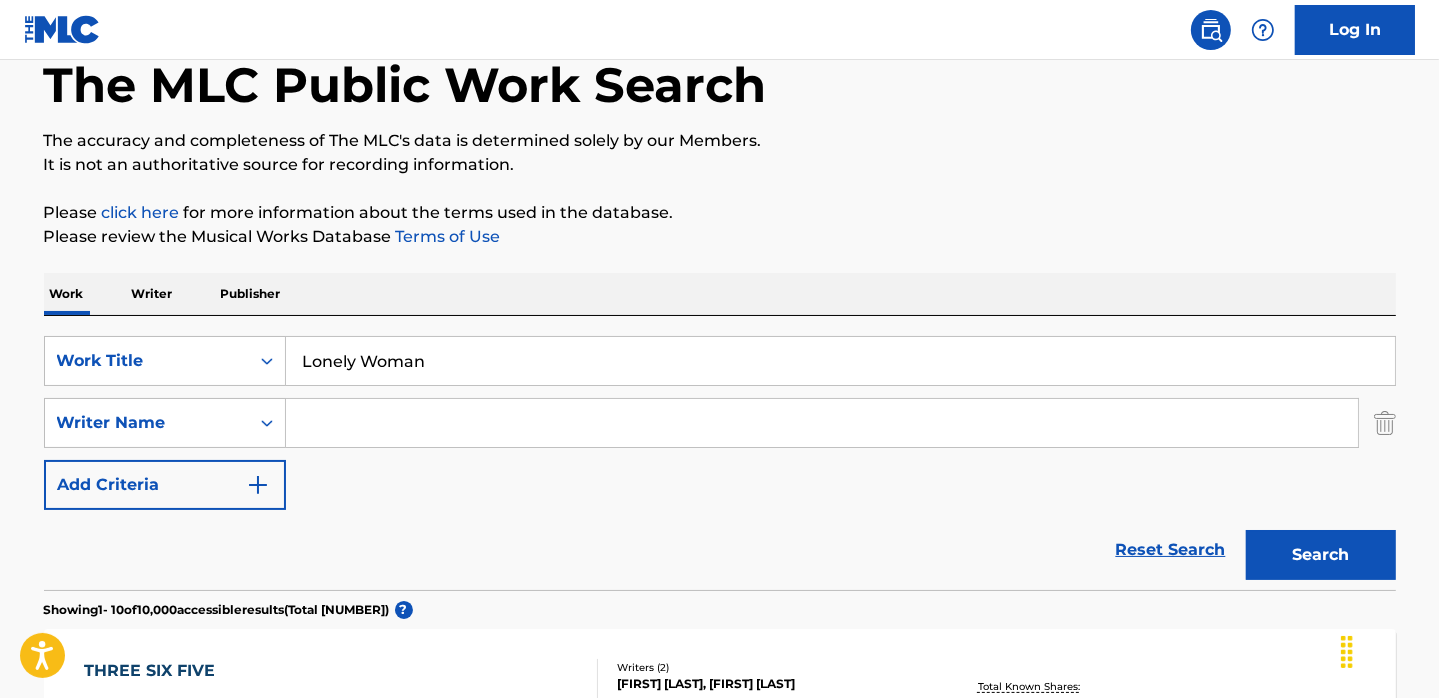 click on "Lonely Woman" at bounding box center [840, 361] 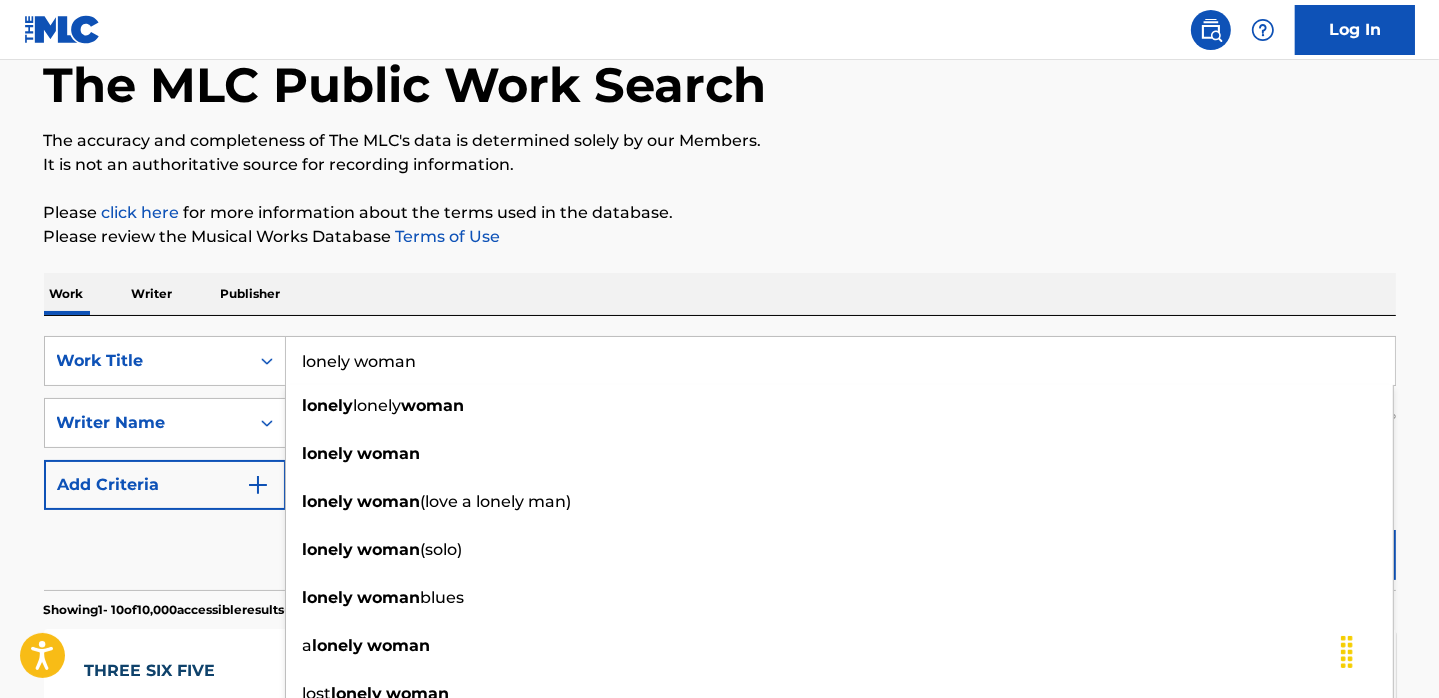 type on "lonely woman" 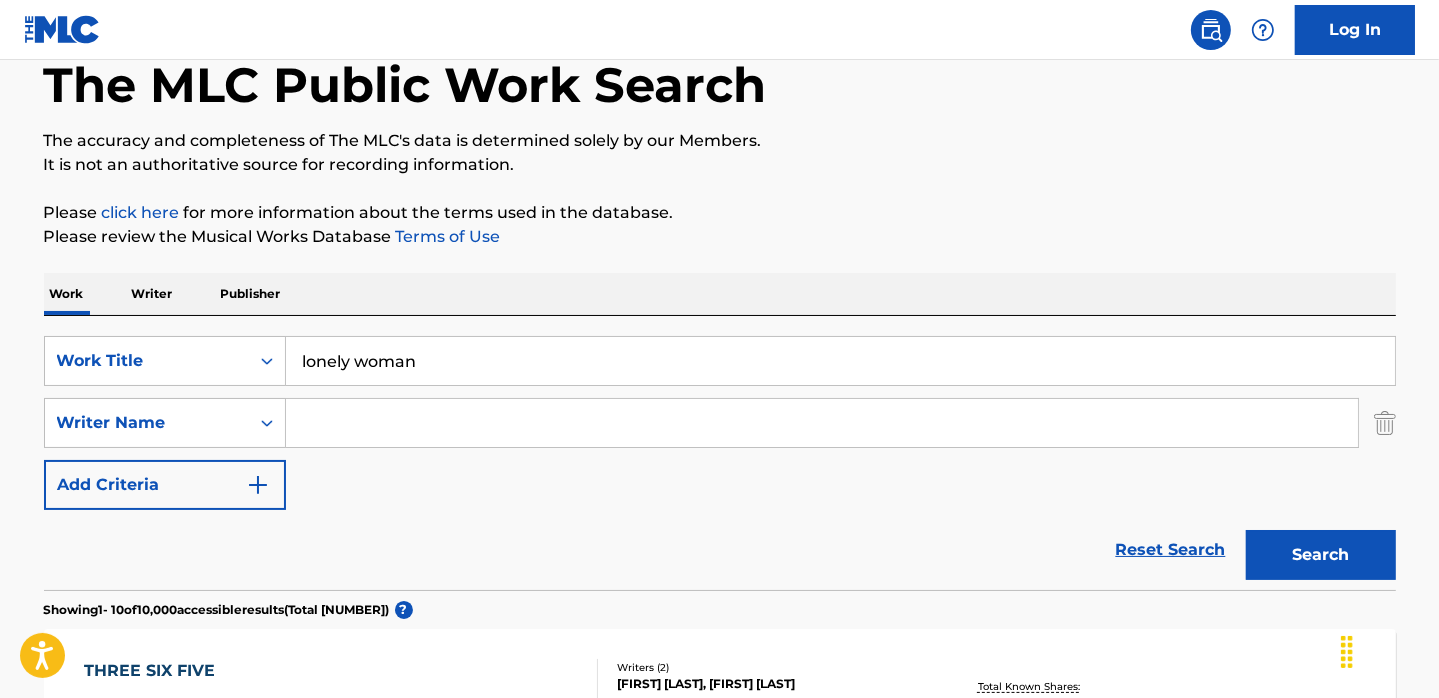 click on "Work Writer Publisher" at bounding box center [720, 294] 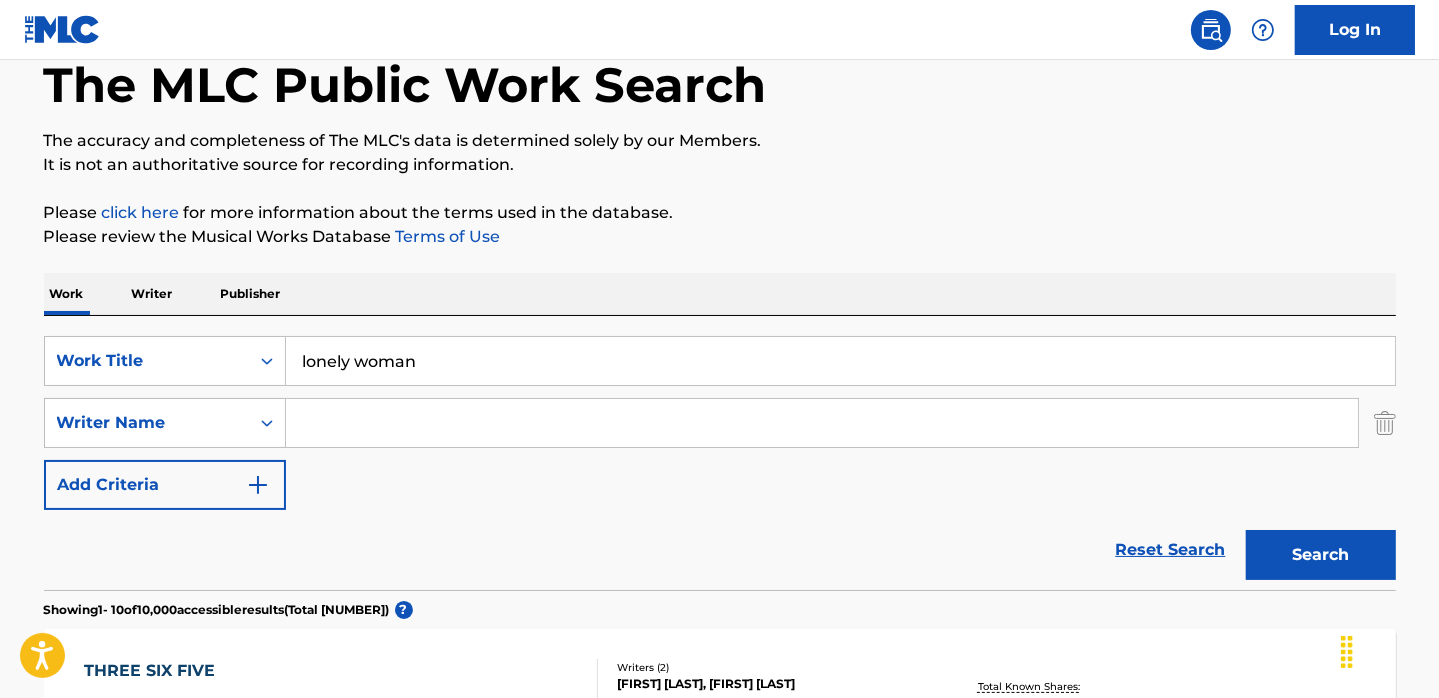 click at bounding box center (822, 423) 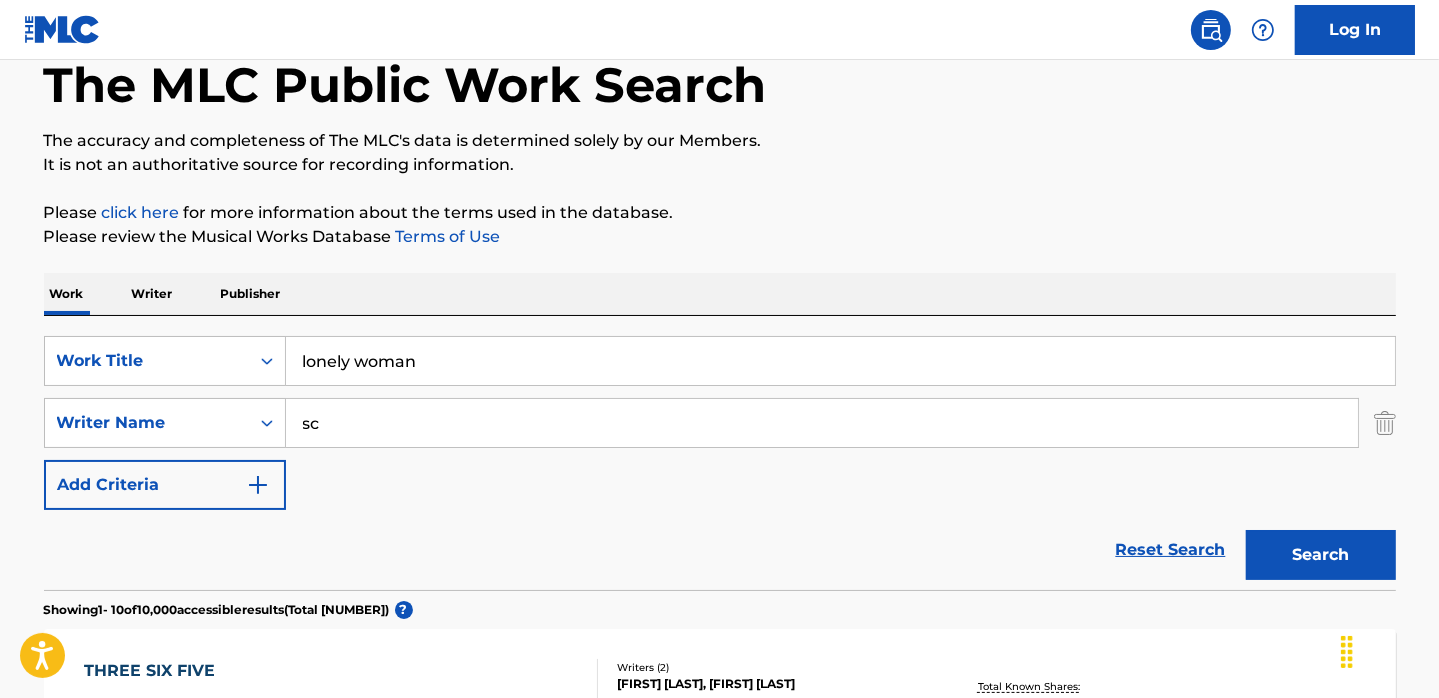 type on "s" 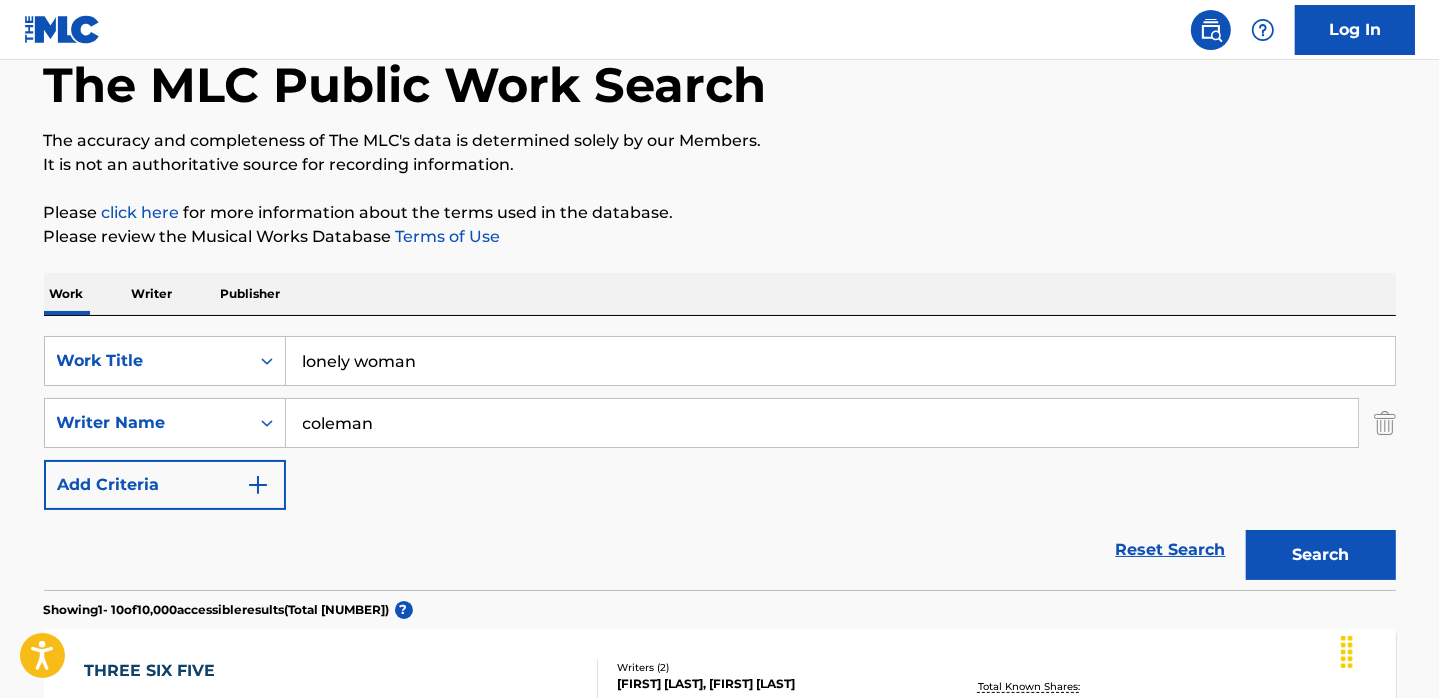 type on "coleman" 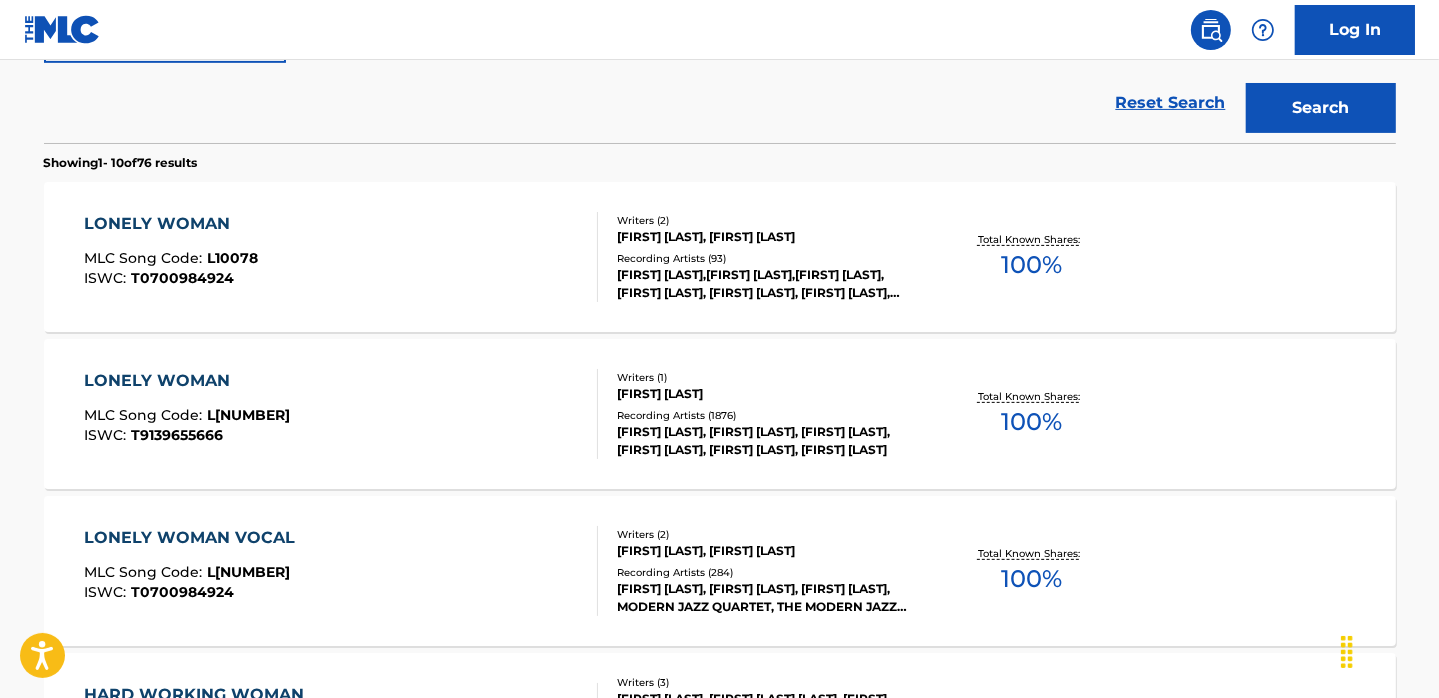 scroll, scrollTop: 556, scrollLeft: 0, axis: vertical 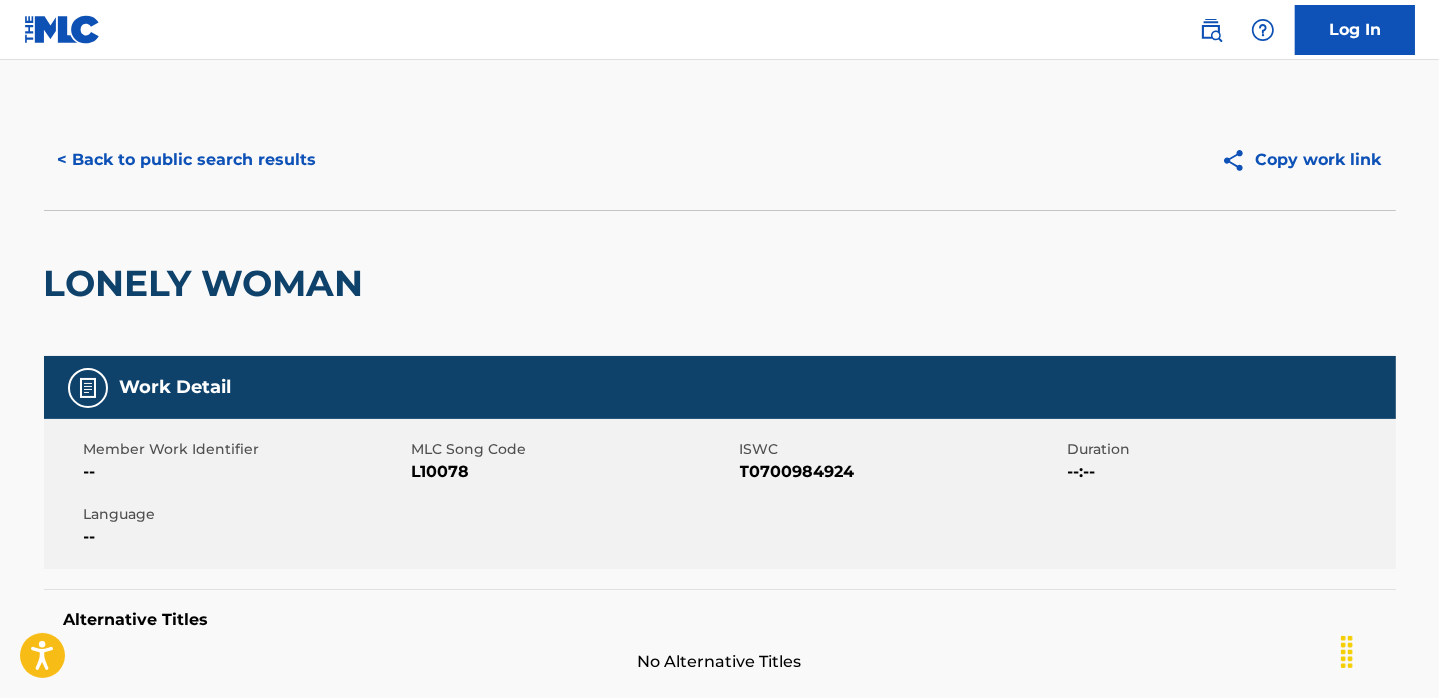 click on "< Back to public search results" at bounding box center [187, 160] 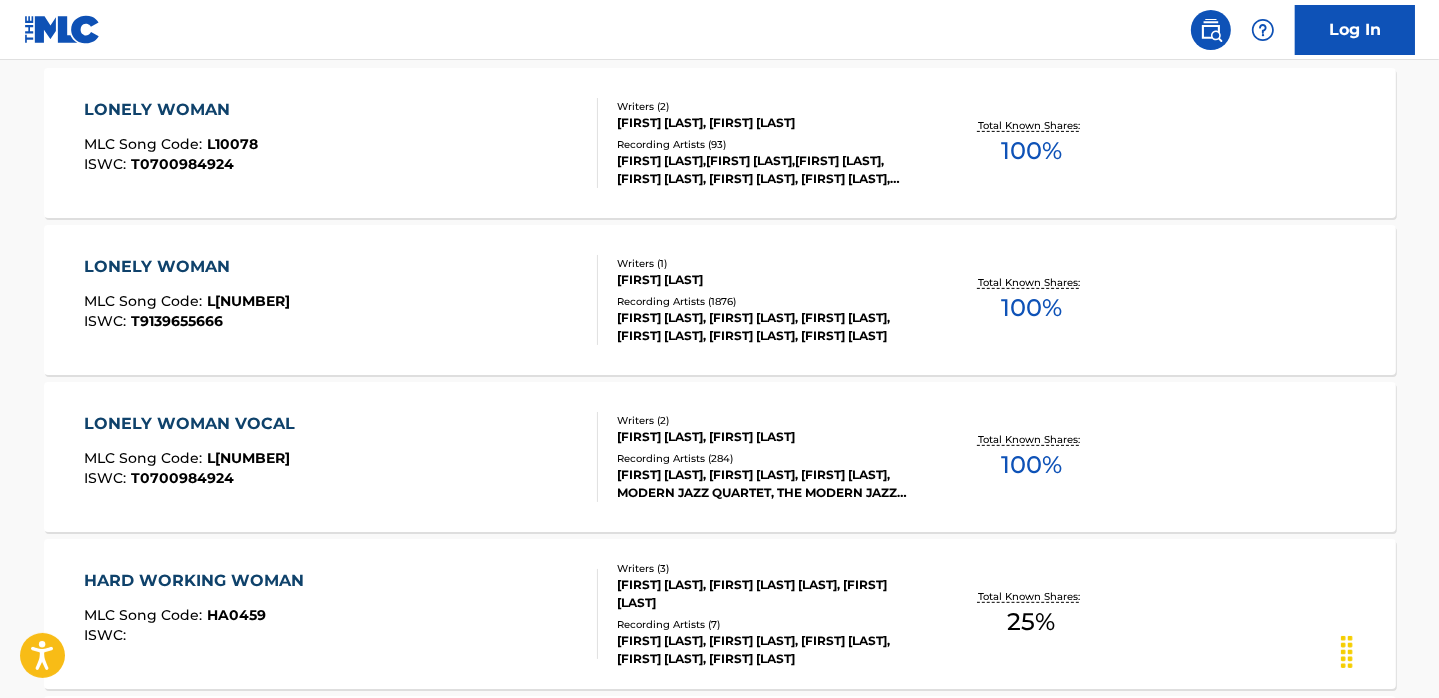 scroll, scrollTop: 0, scrollLeft: 0, axis: both 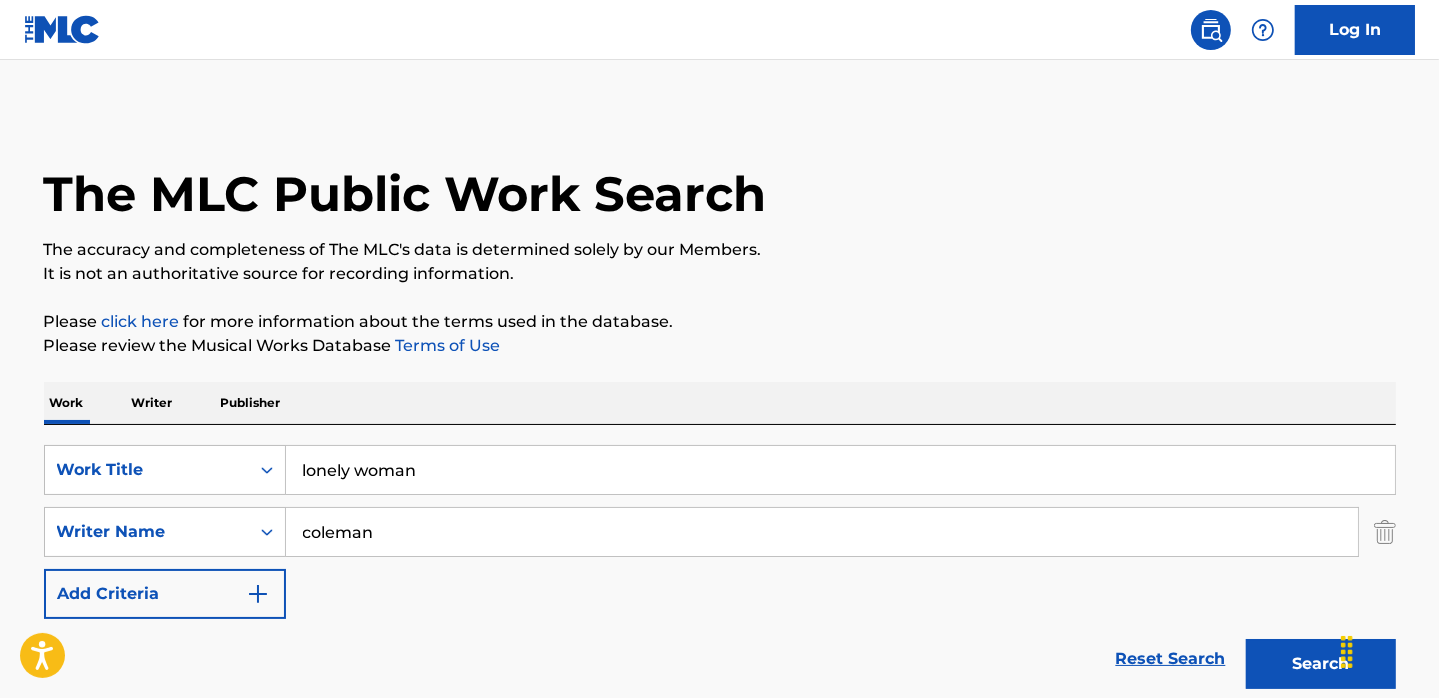 drag, startPoint x: 495, startPoint y: 490, endPoint x: 296, endPoint y: 465, distance: 200.56421 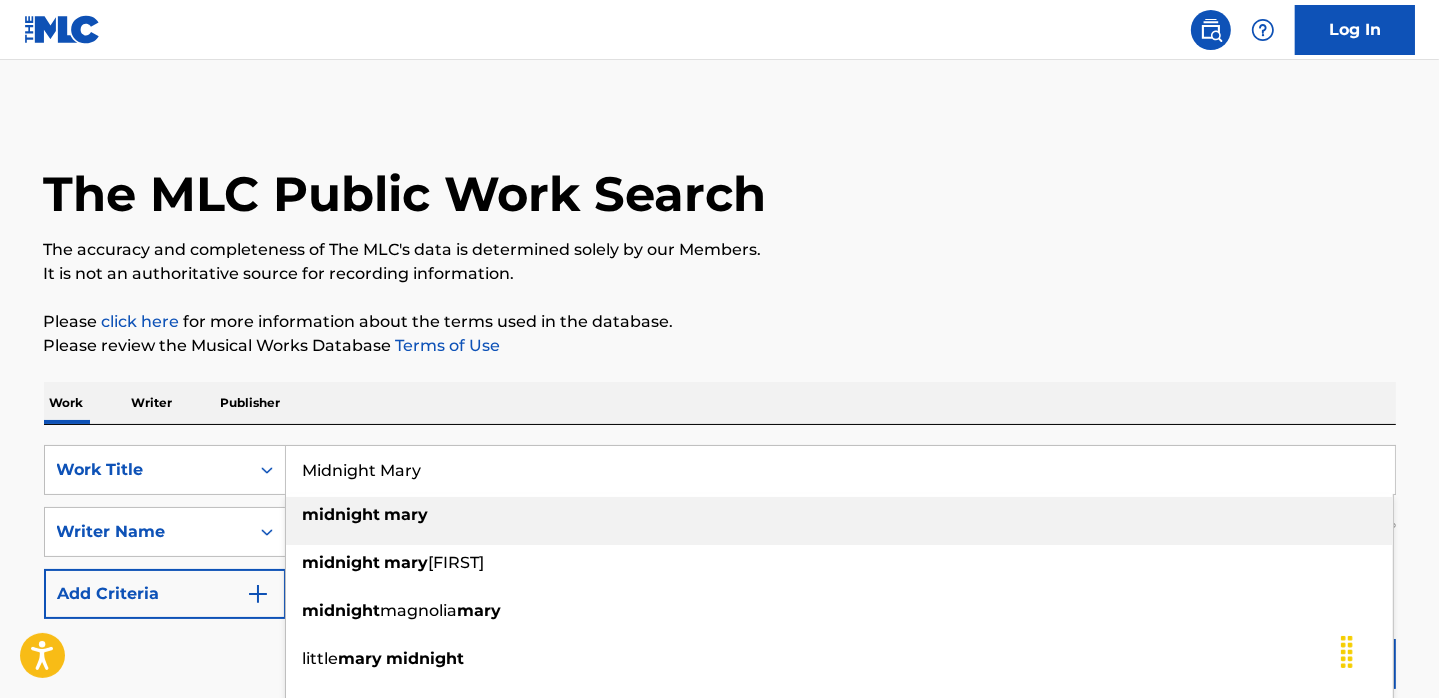 type on "Midnight Mary" 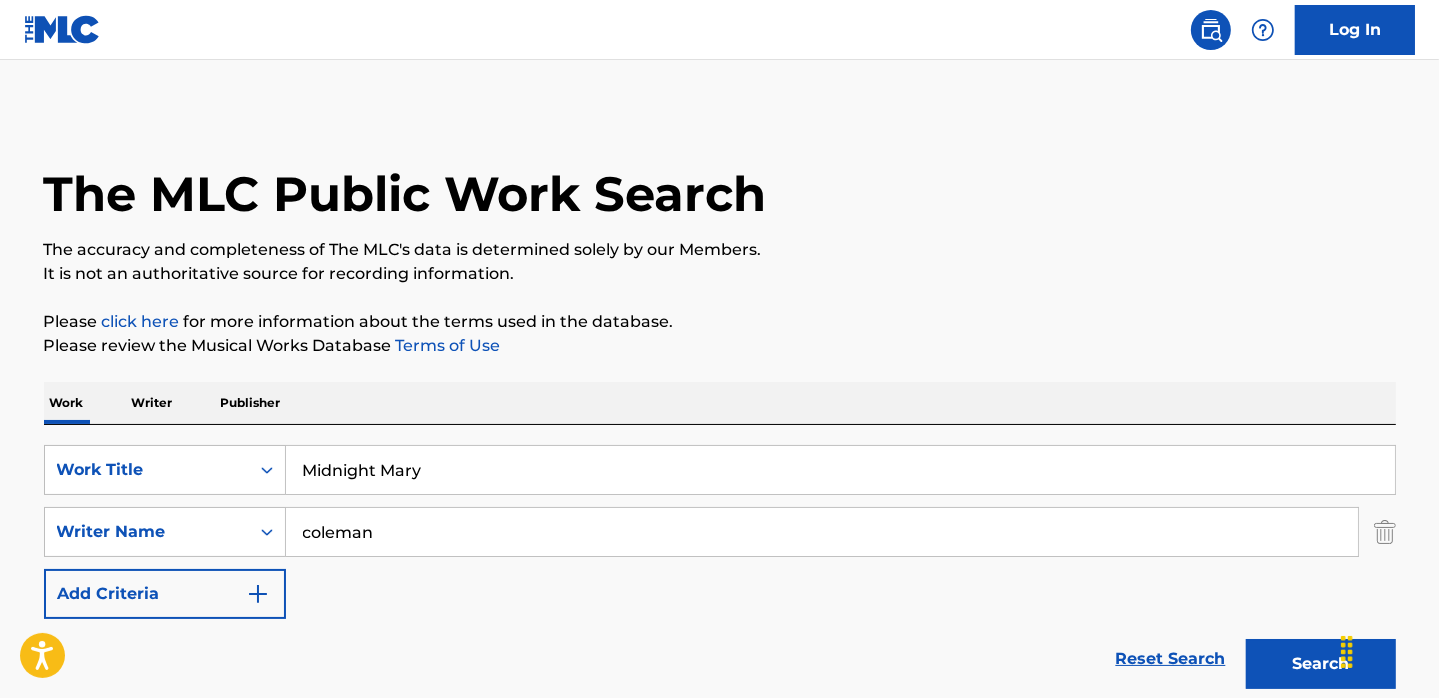 click on "Please review the Musical Works Database   Terms of Use" at bounding box center (720, 346) 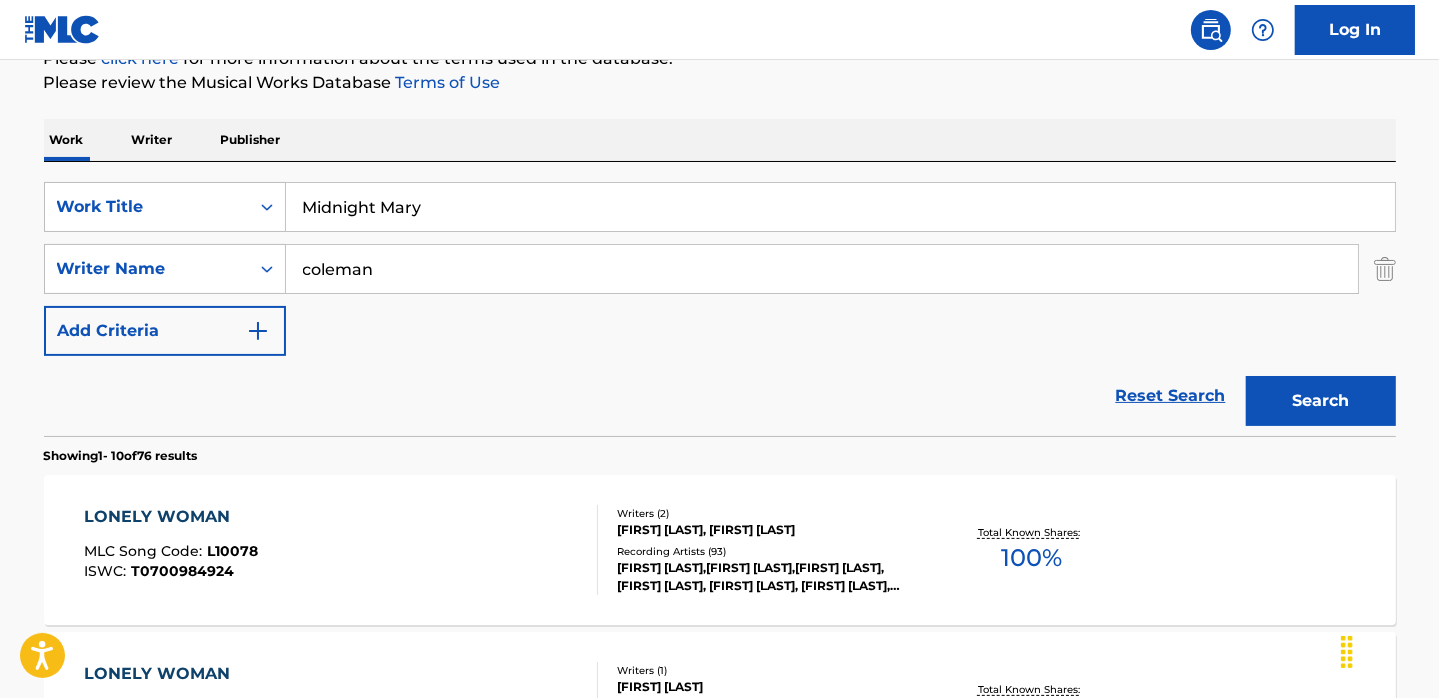 scroll, scrollTop: 264, scrollLeft: 0, axis: vertical 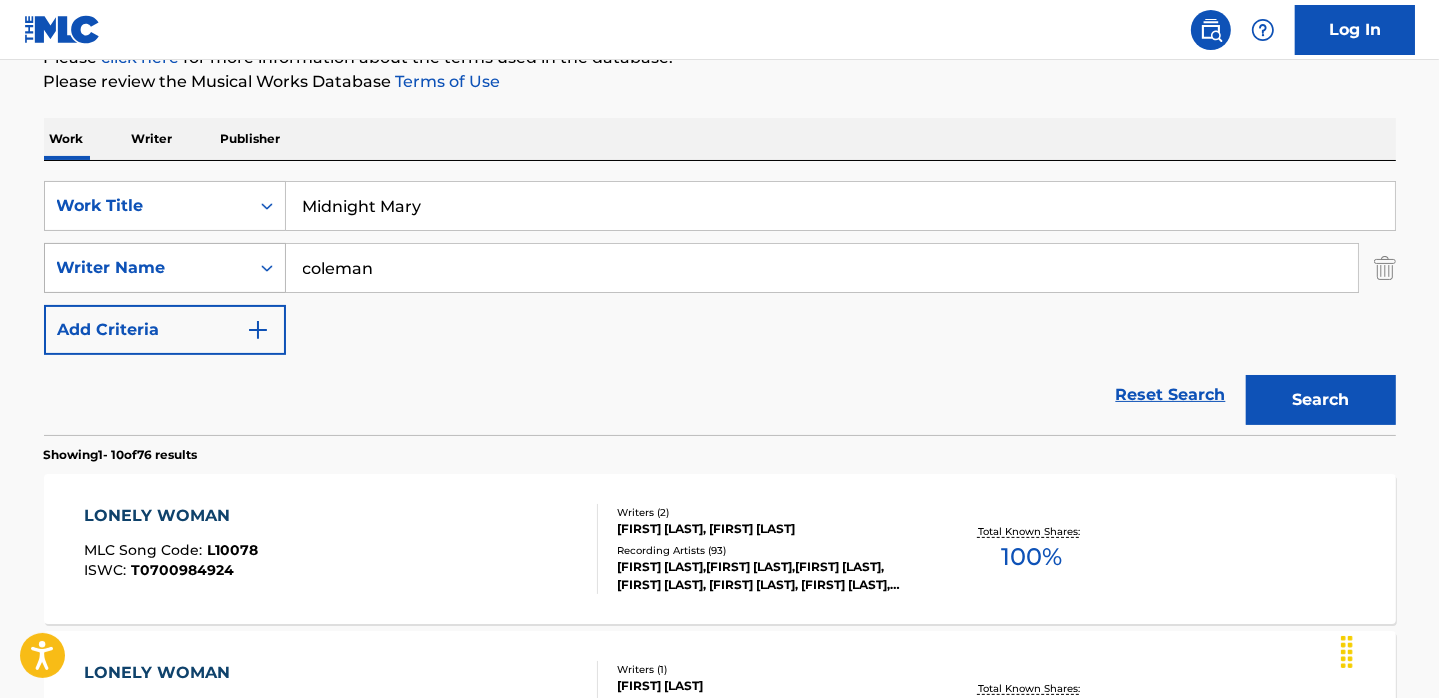 drag, startPoint x: 394, startPoint y: 269, endPoint x: 241, endPoint y: 263, distance: 153.1176 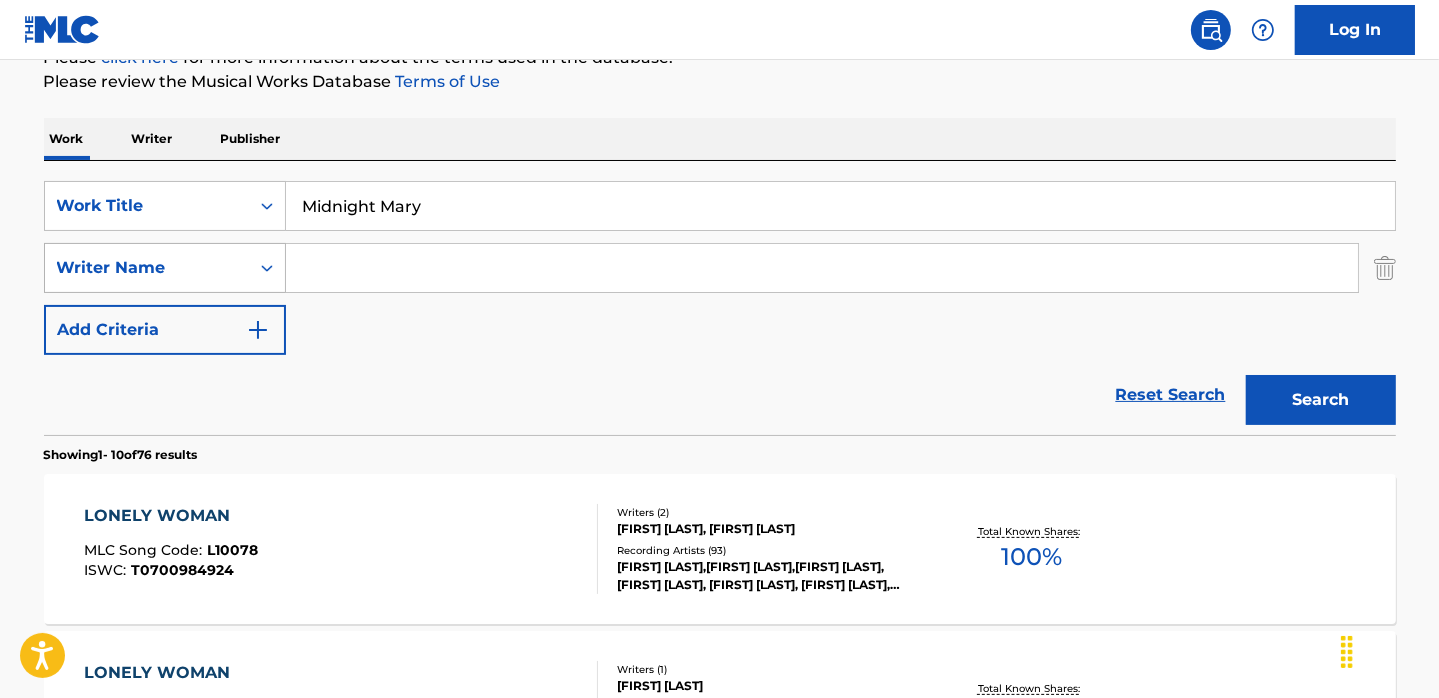type 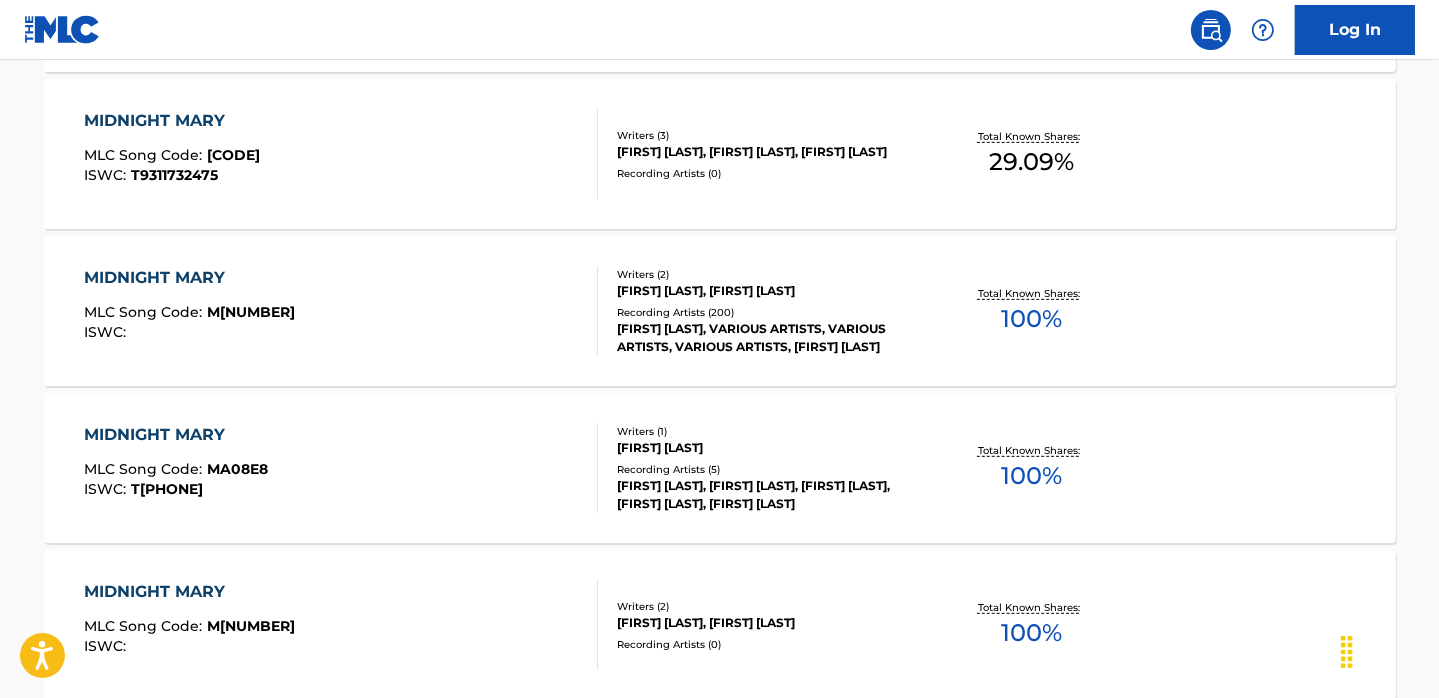 scroll, scrollTop: 812, scrollLeft: 0, axis: vertical 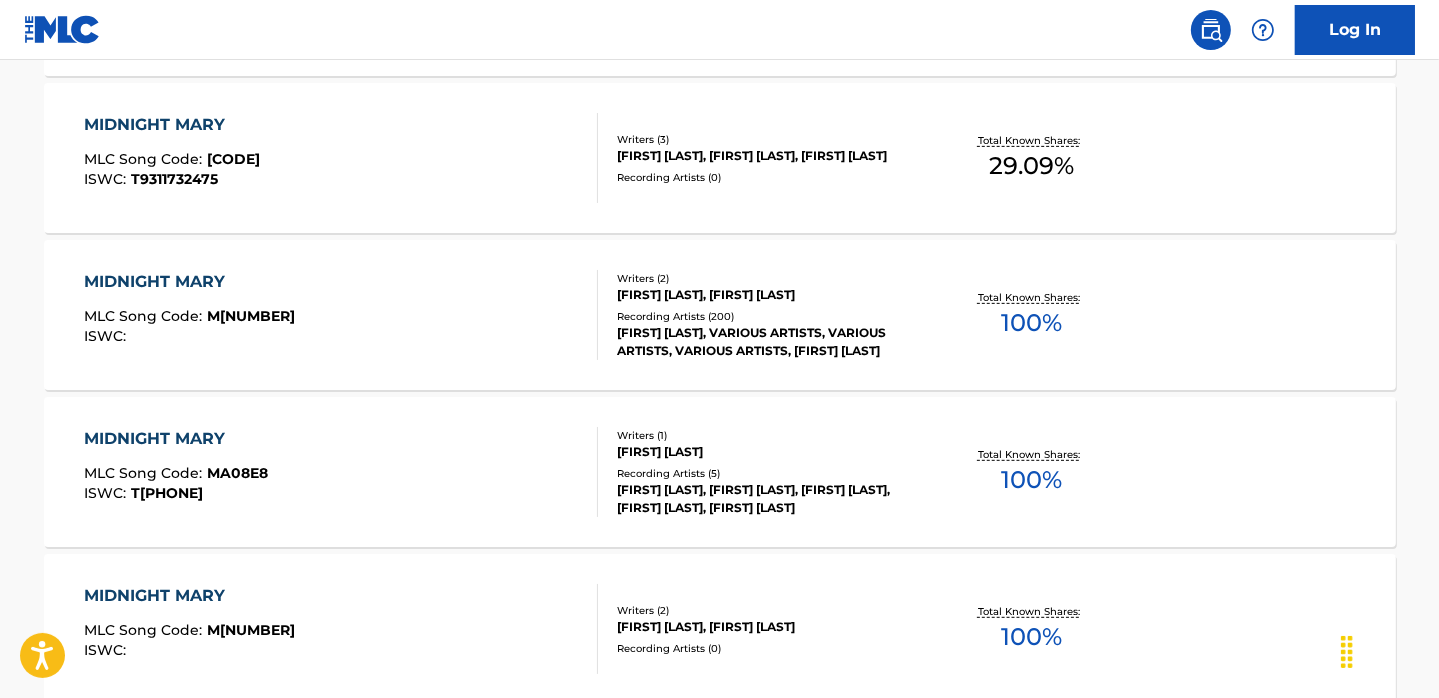 click on "The MLC Public Work Search The accuracy and completeness of The MLC's data is determined solely by our Members. It is not an authoritative source for recording information. Please click here for more information about the terms used in the database. Please review the Musical Works Database Terms of Use Work Writer Publisher SearchWithCriteria3a4f4b86-5f1c-49a0-8735-fa1fa7fd1e36 Work Title [FIRST] [LAST], SearchWithCriteria6c873921-6448-414f-afa0-43cc8265ee03 Writer Name Add Criteria Reset Search Search Showing 1 - 10 of 10,000 accessible results (Total 57,944 ) ? [FIRST] [LAST], MLC Song Code : M[CODE], ISWC : T[PHONE], Writers ( 2 ) [FIRST] [LAST], [FIRST] [LAST], Recording Artists ( 2 ) VARIOUS ARTISTS, THE ROCKIN' [FIRST], Total Known Shares: 50 %, [FIRST] [LAST], MLC Song Code : M[CODE], ISWC : T[PHONE], Writers ( 3 ) [FIRST] [LAST] [LAST], [FIRST] [LAST], [FIRST] [LAST], Recording Artists ( 0 ), Total Known Shares: 29.09 %, [FIRST] [LAST], MLC Song Code : M[NUMBER], ISWC : Writers ( 2 ) 200 ) 100 % : : 1" at bounding box center (719, 425) 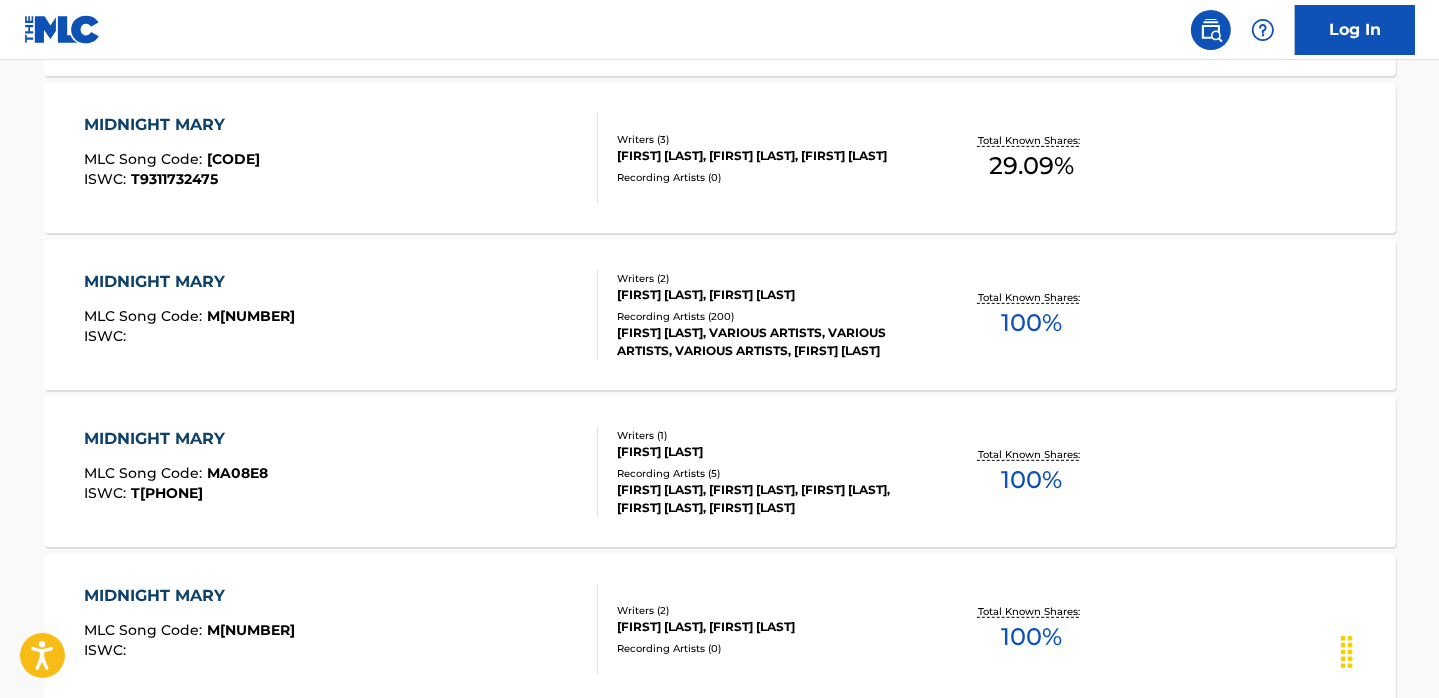 click on "MIDNIGHT MARY MLC Song Code : M40200 ISWC :" at bounding box center (341, 315) 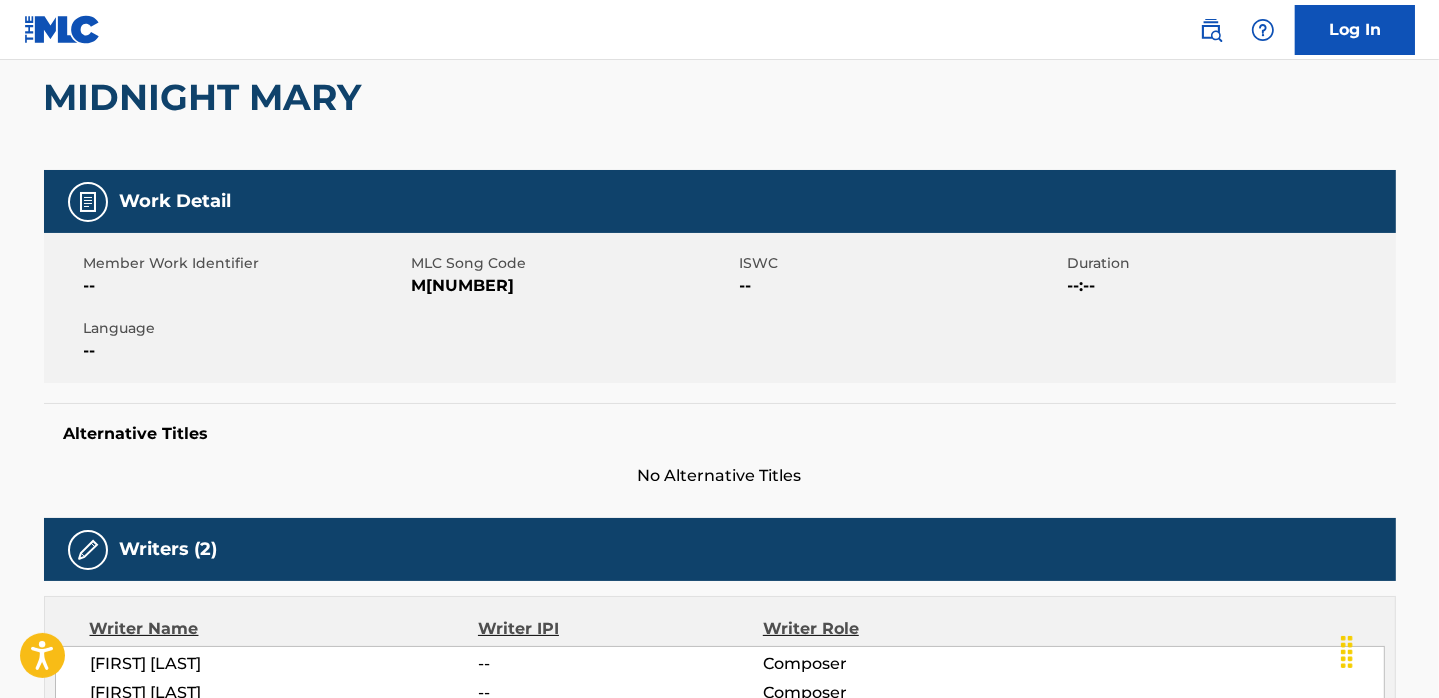 scroll, scrollTop: 0, scrollLeft: 0, axis: both 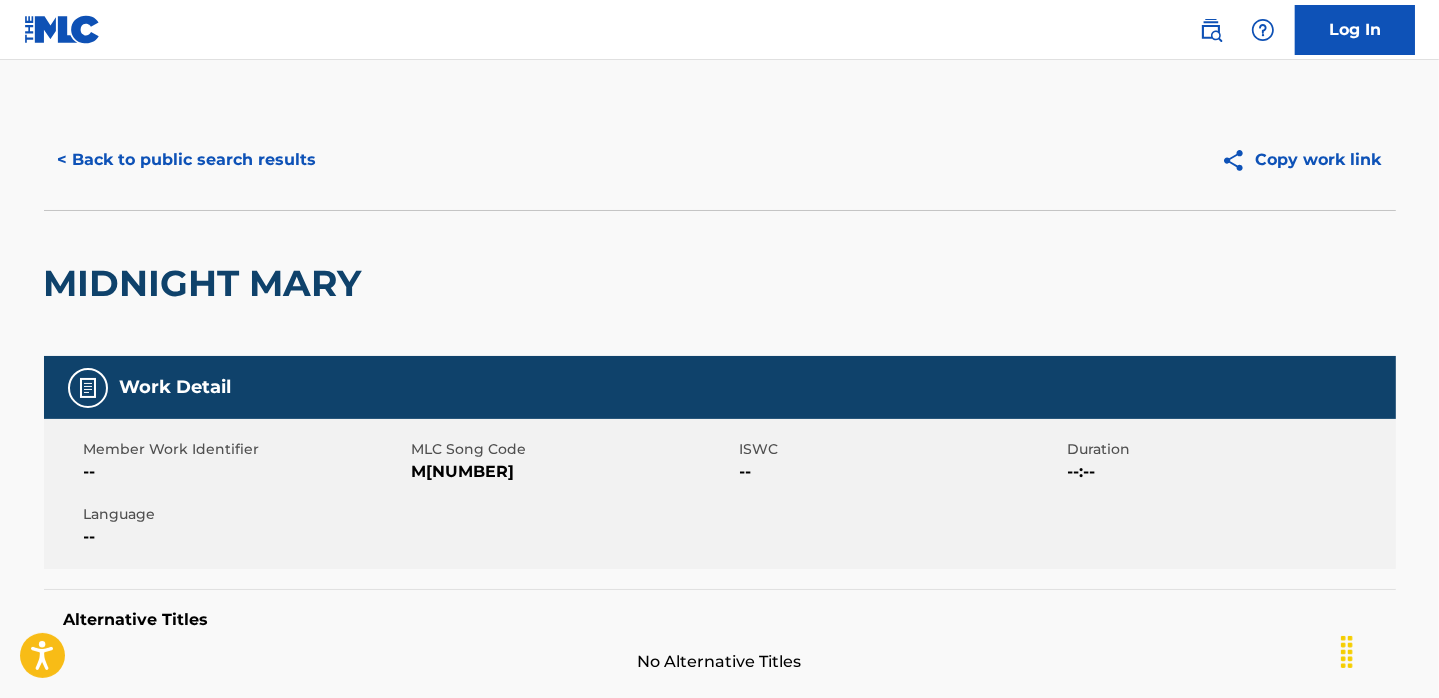 click on "< Back to public search results" at bounding box center [187, 160] 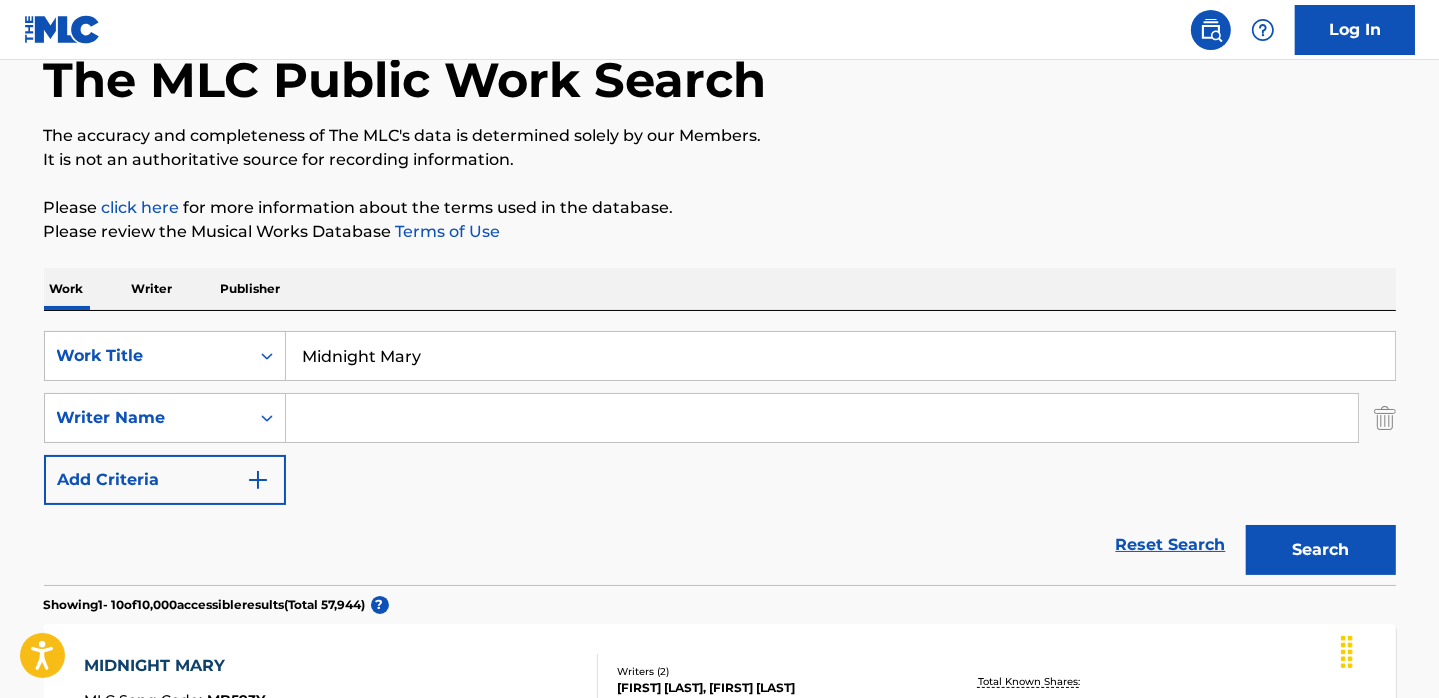 scroll, scrollTop: 0, scrollLeft: 0, axis: both 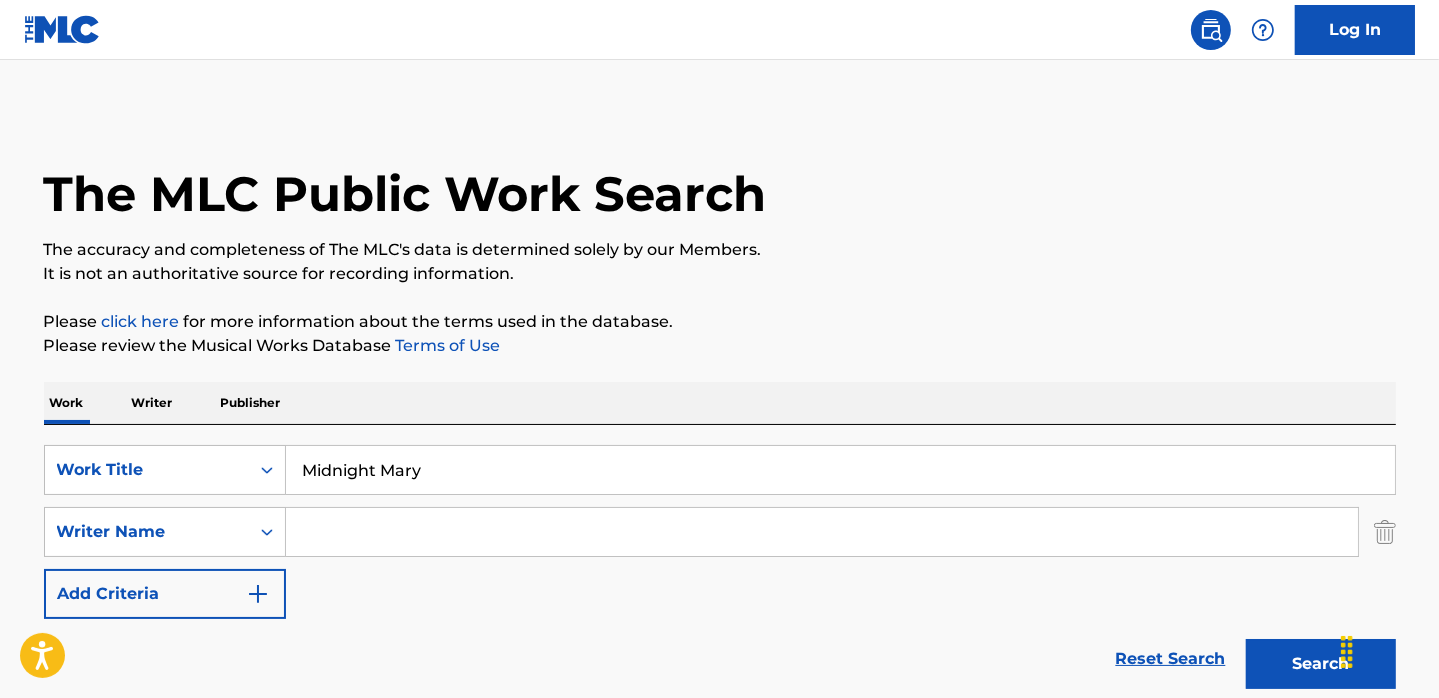 drag, startPoint x: 510, startPoint y: 467, endPoint x: 122, endPoint y: 389, distance: 395.76254 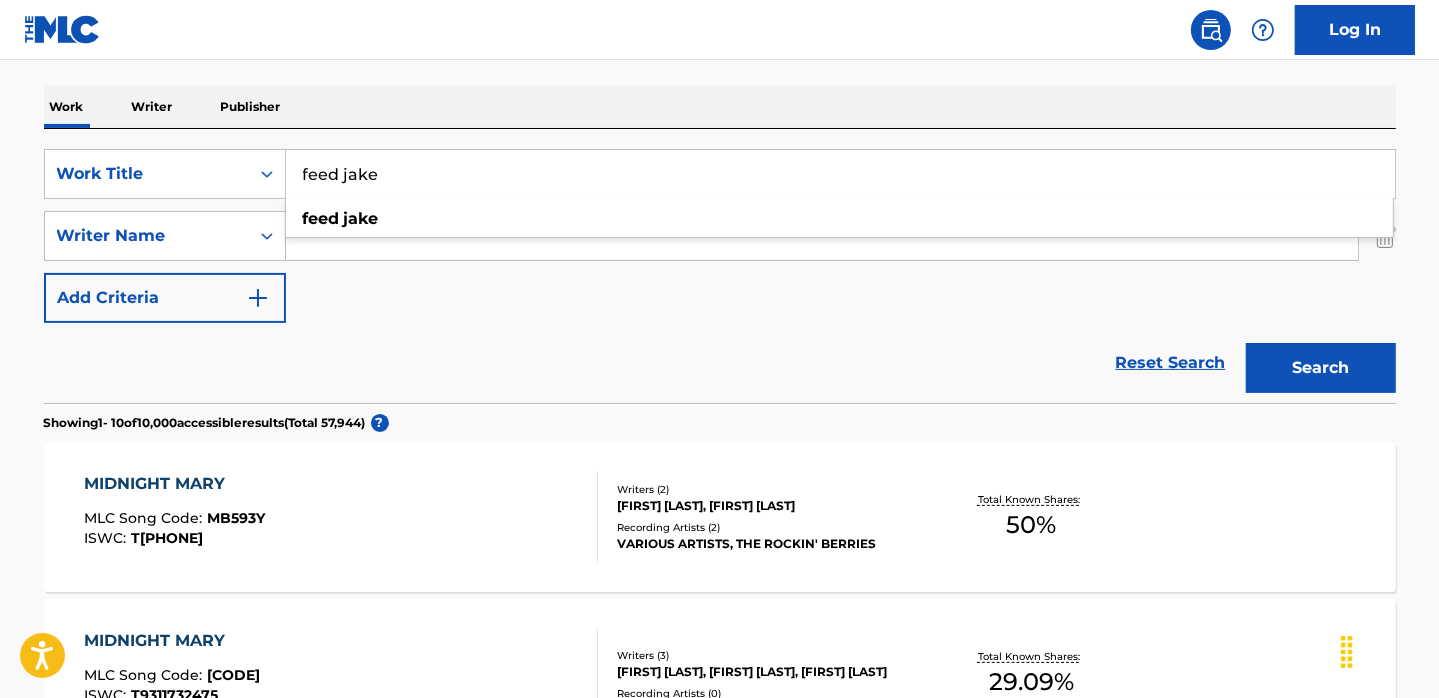 scroll, scrollTop: 294, scrollLeft: 0, axis: vertical 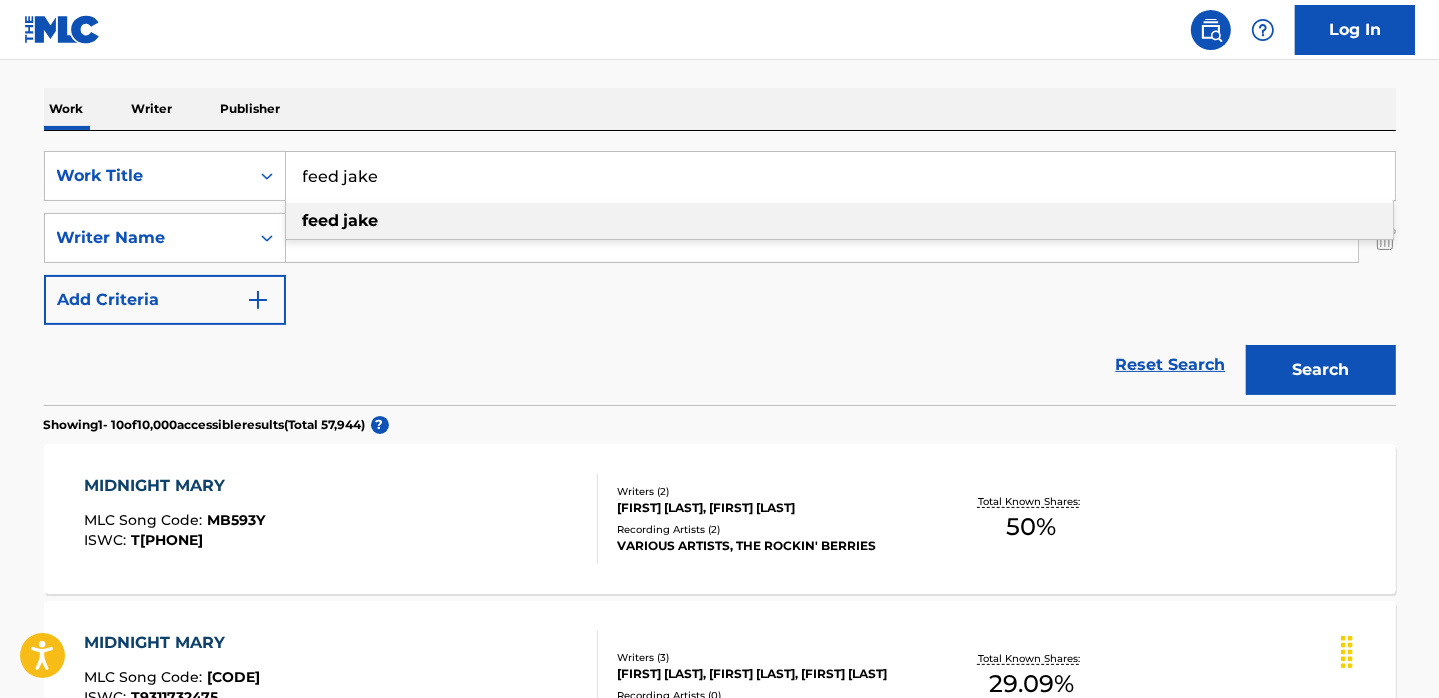 type on "feed jake" 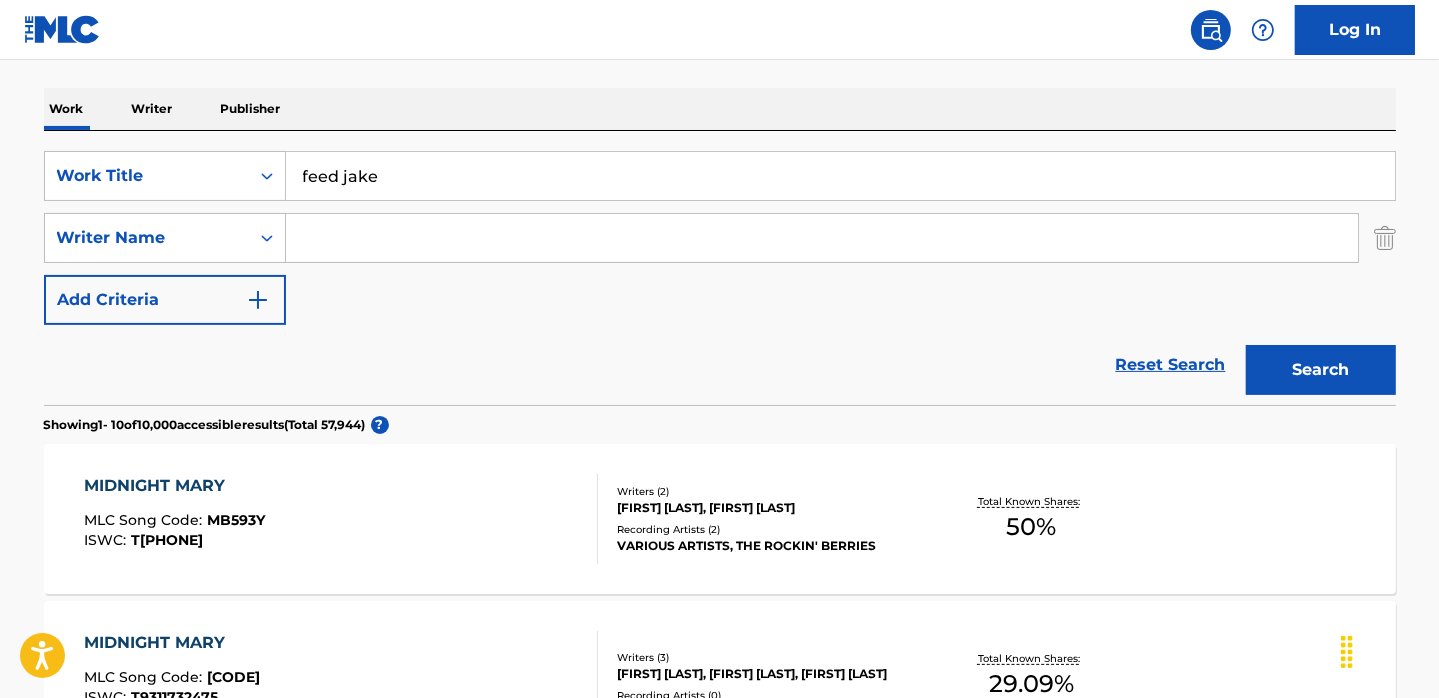 click on "Search" at bounding box center (1321, 370) 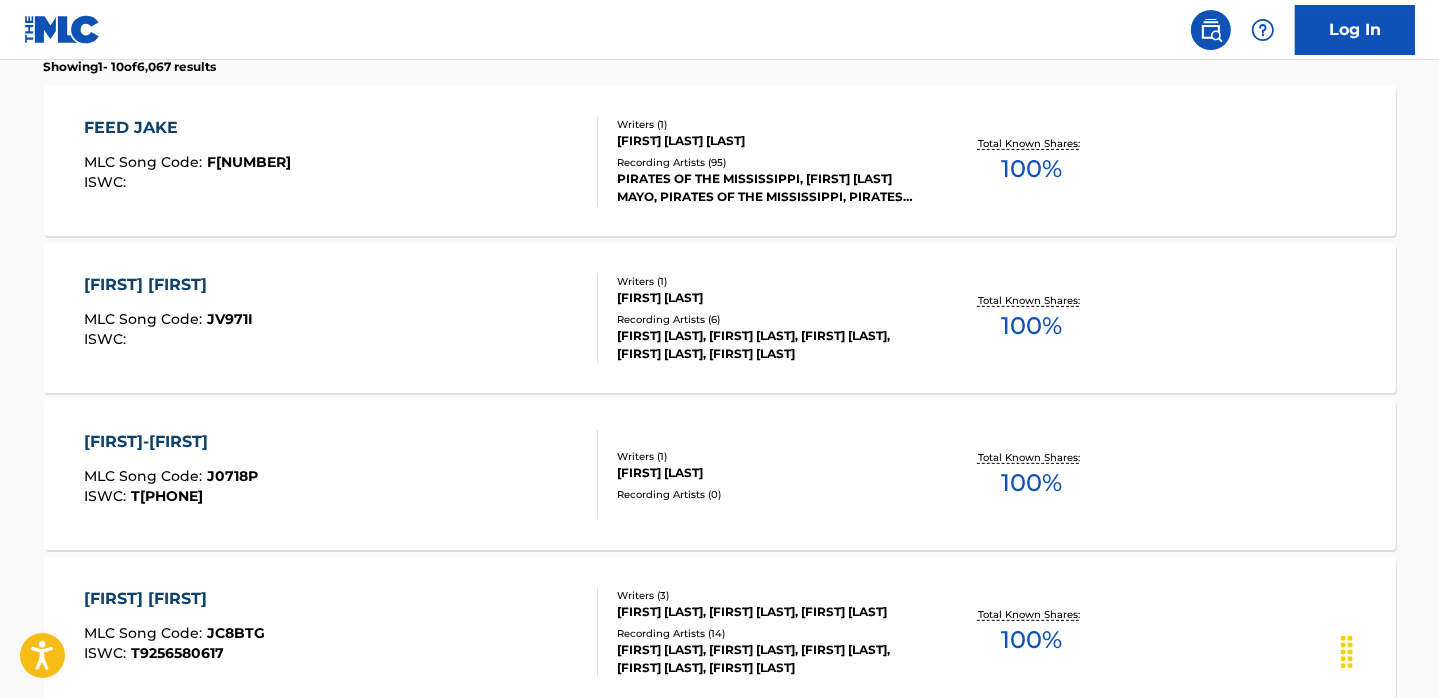 scroll, scrollTop: 646, scrollLeft: 0, axis: vertical 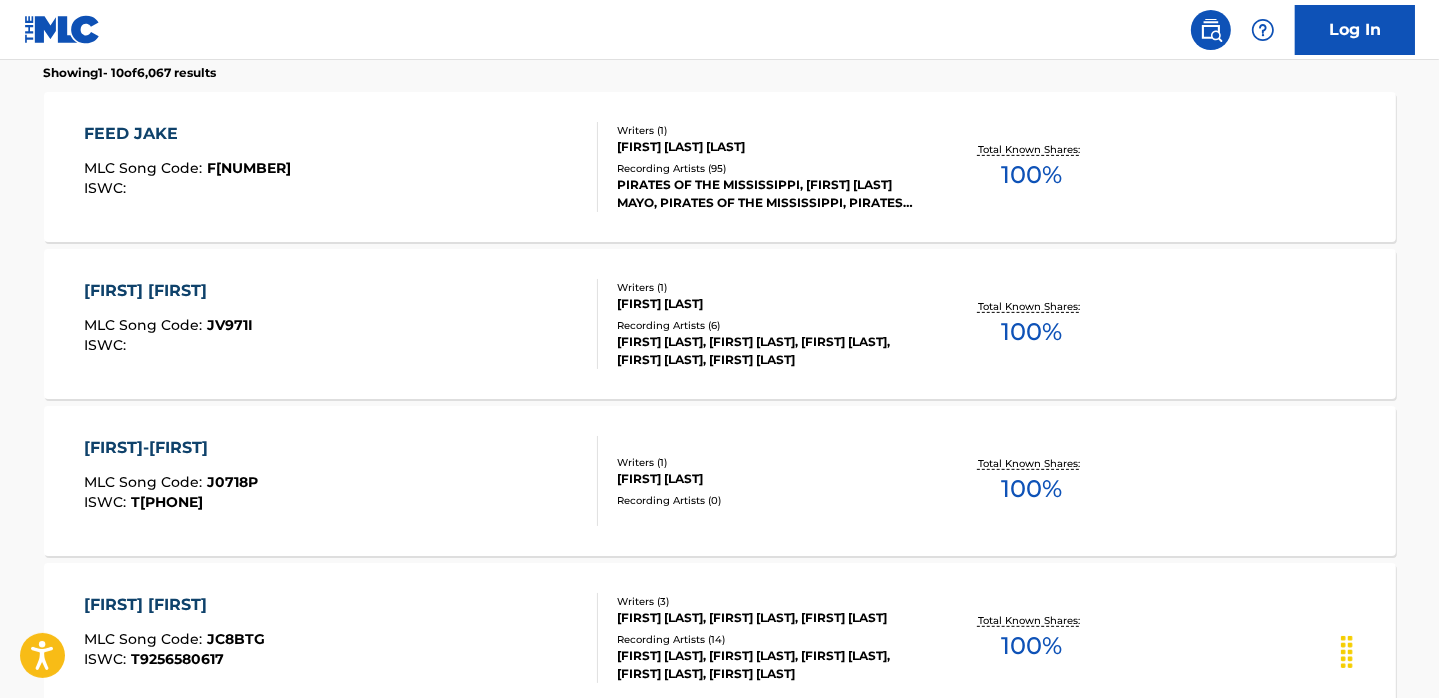click on "FEED JAKE MLC Song Code : F16350 ISWC :" at bounding box center [341, 167] 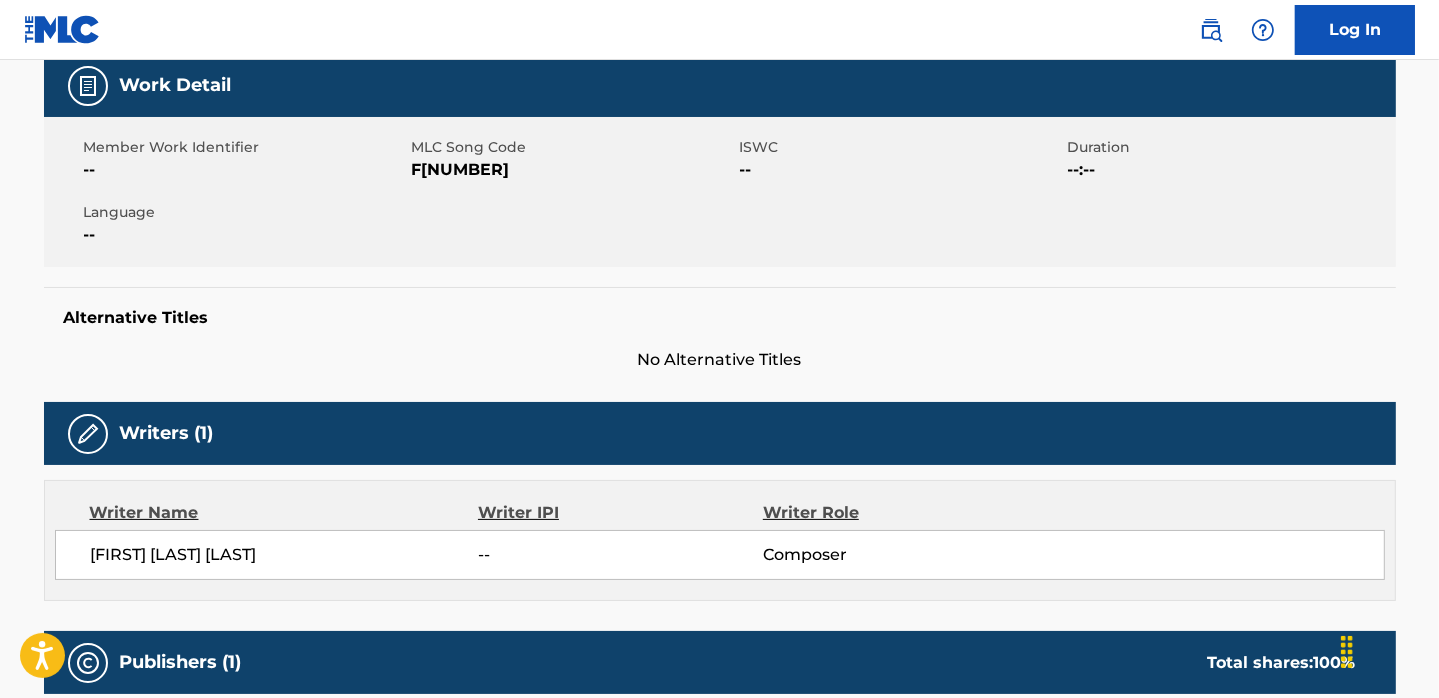 scroll, scrollTop: 0, scrollLeft: 0, axis: both 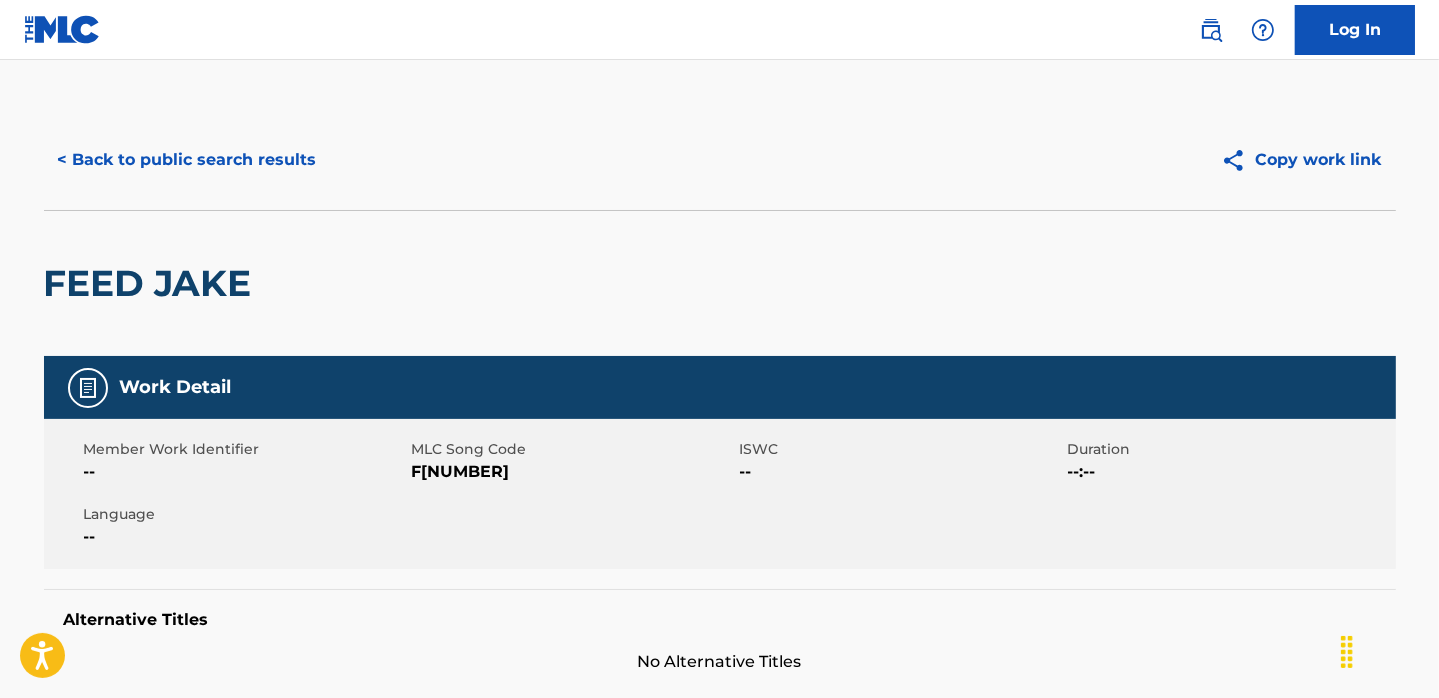 click on "< Back to public search results" at bounding box center [187, 160] 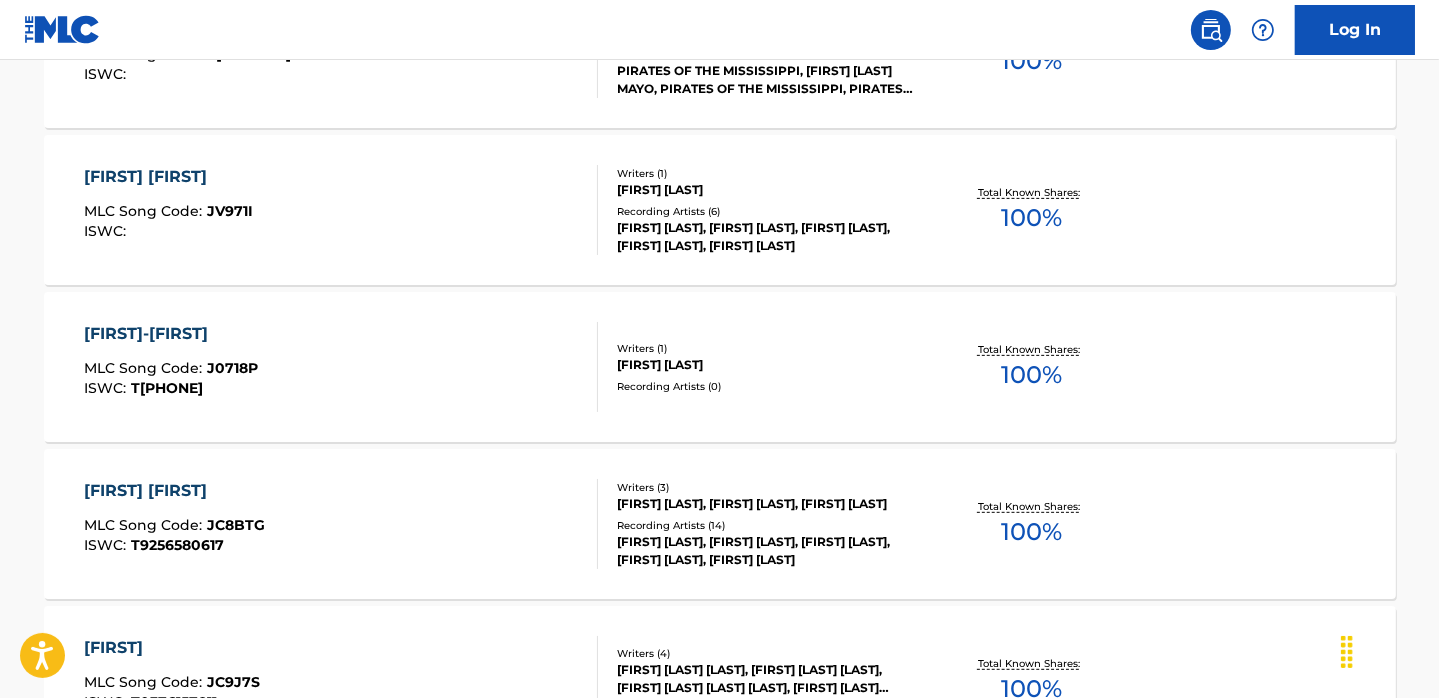 scroll, scrollTop: 0, scrollLeft: 0, axis: both 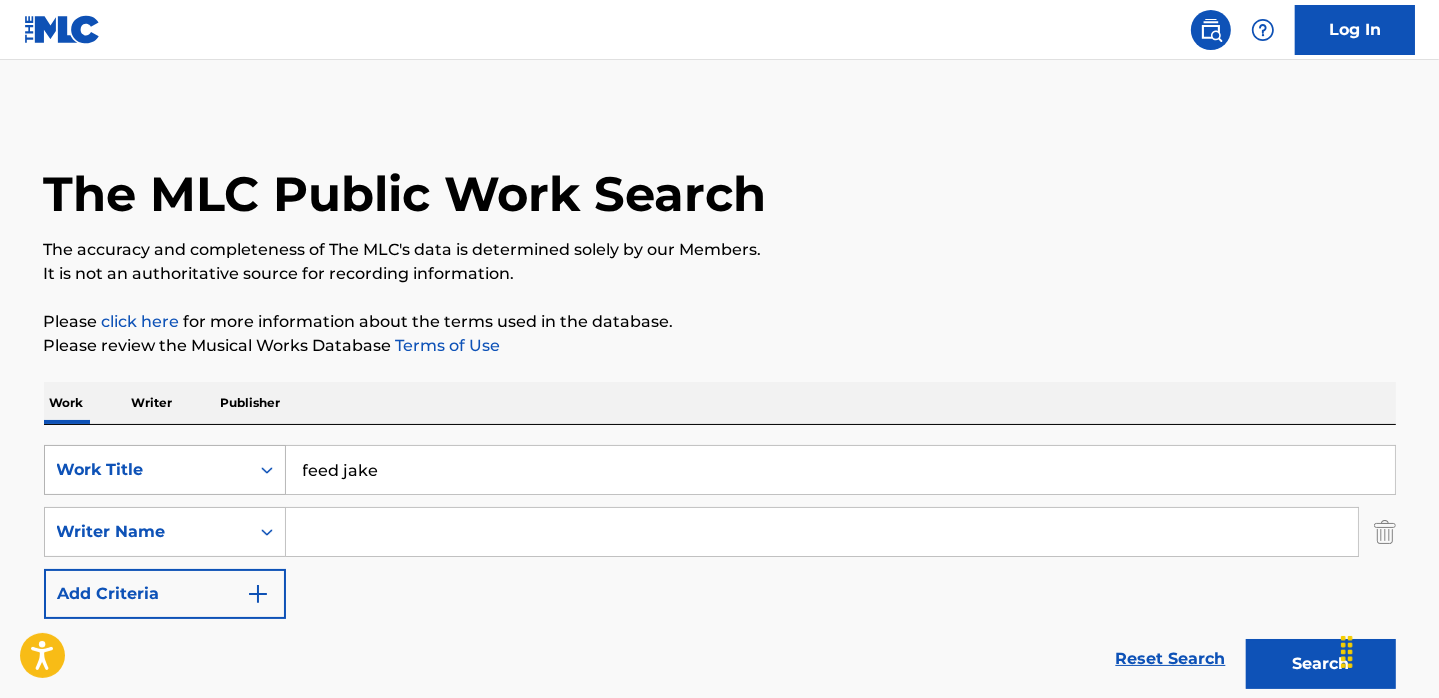 drag, startPoint x: 504, startPoint y: 491, endPoint x: 129, endPoint y: 480, distance: 375.1613 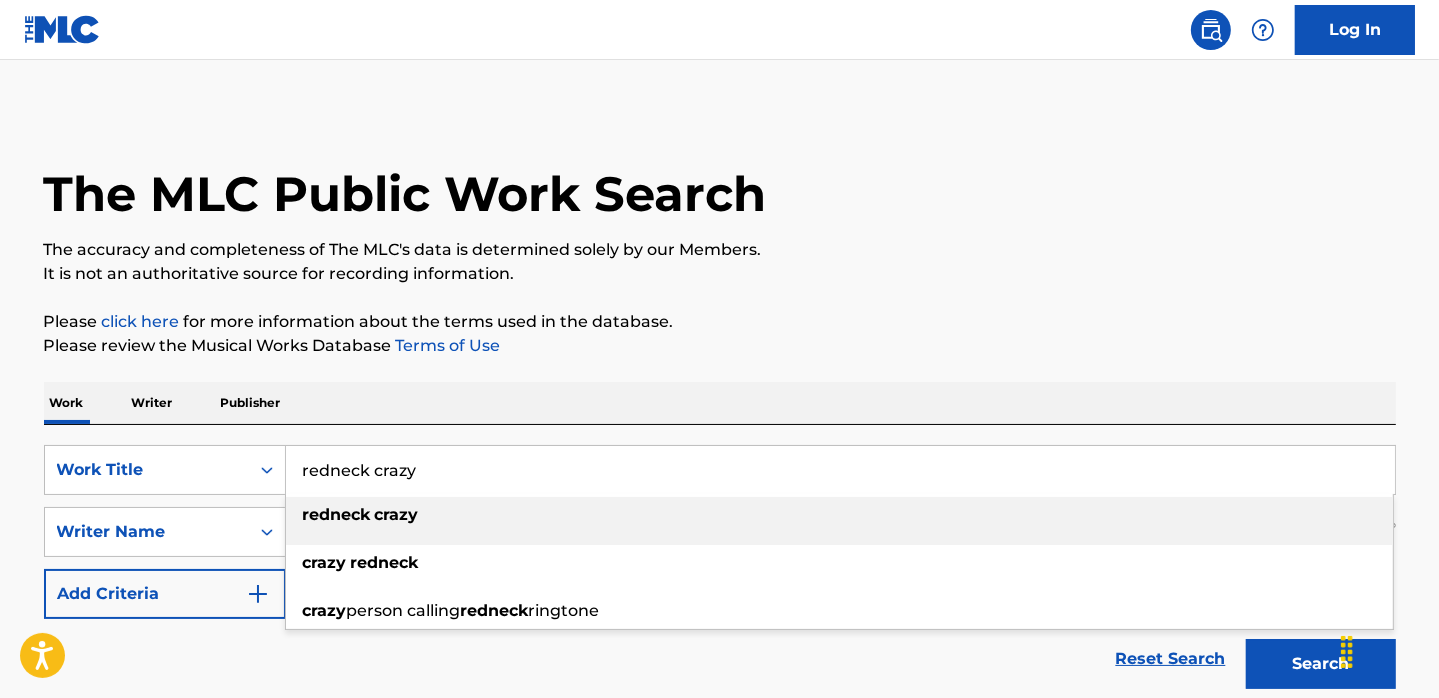 type on "redneck crazy" 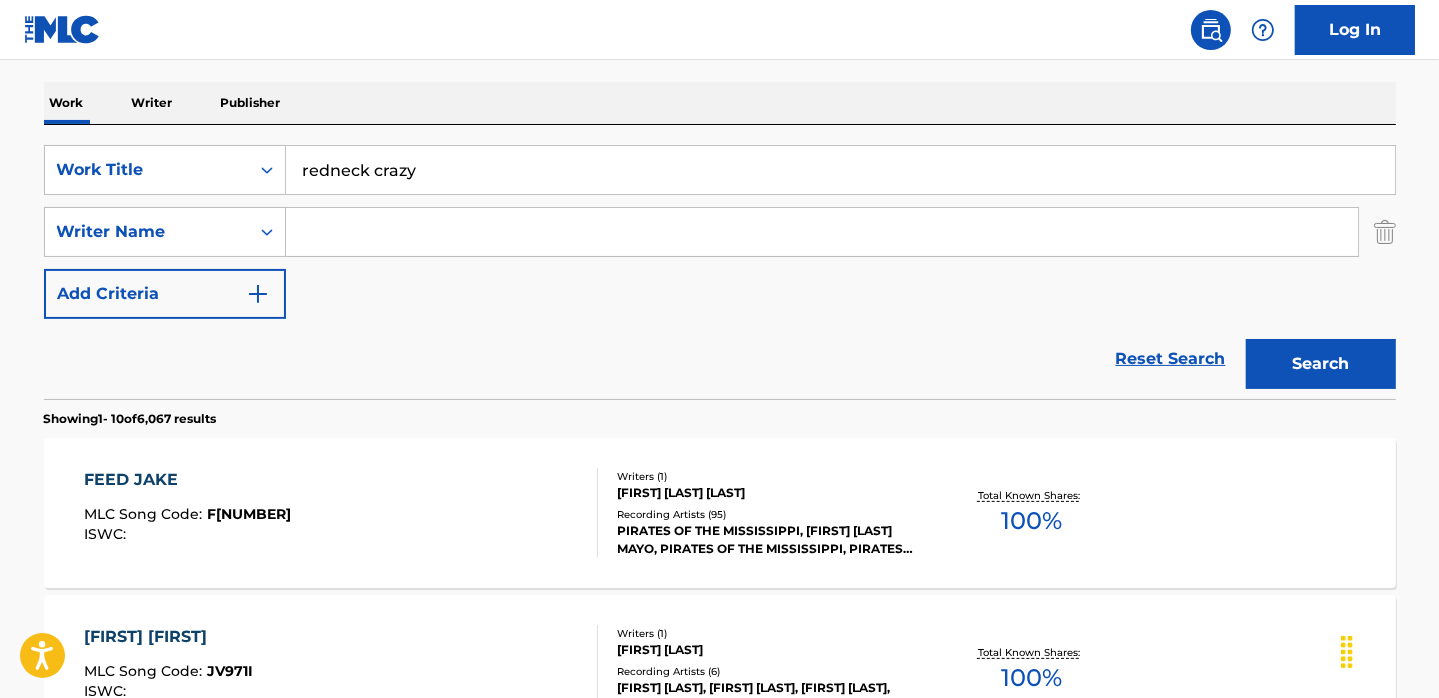scroll, scrollTop: 307, scrollLeft: 0, axis: vertical 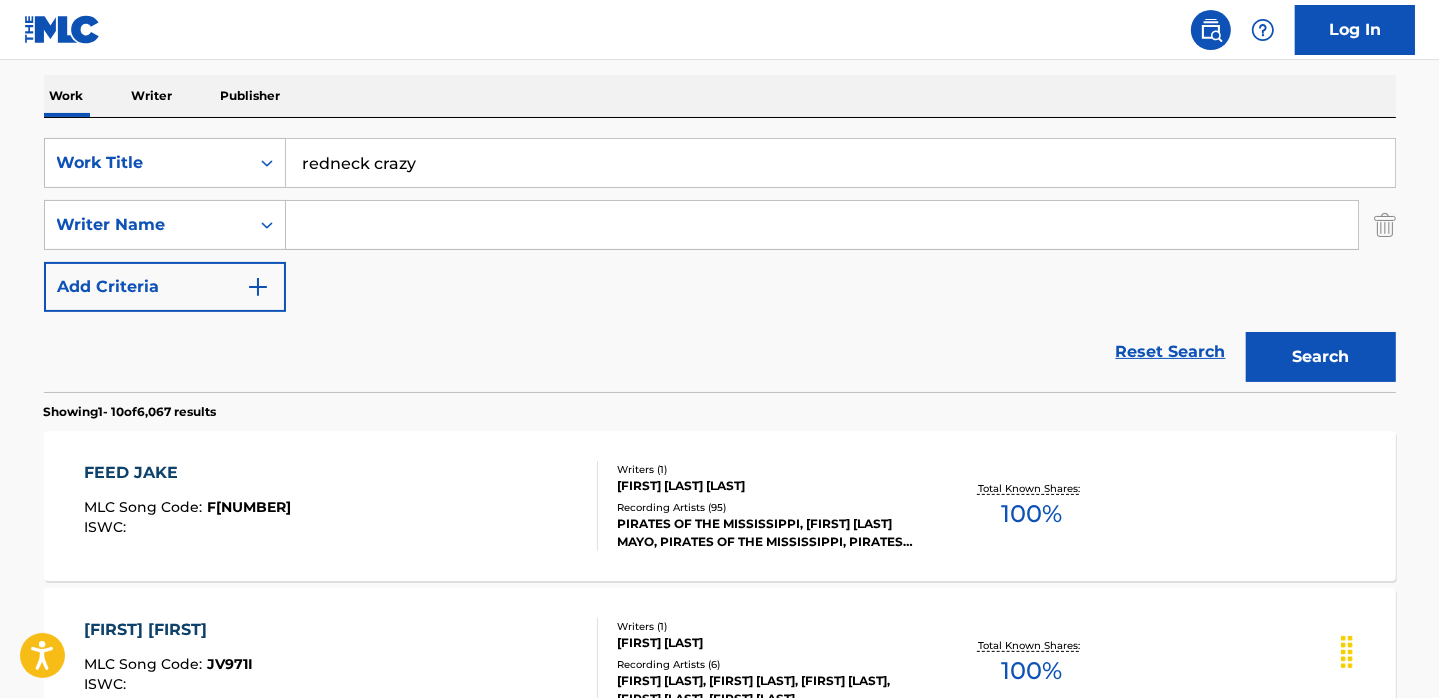 click on "Search" at bounding box center (1316, 352) 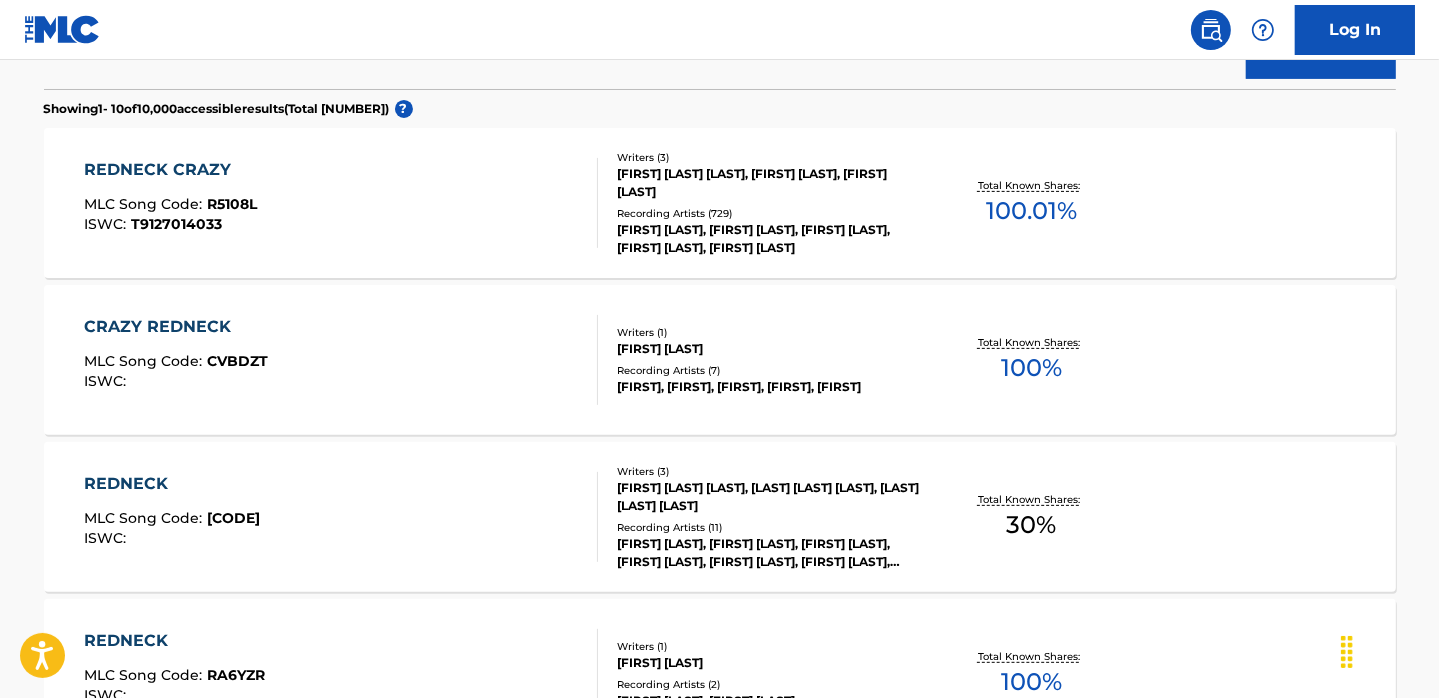 scroll, scrollTop: 596, scrollLeft: 0, axis: vertical 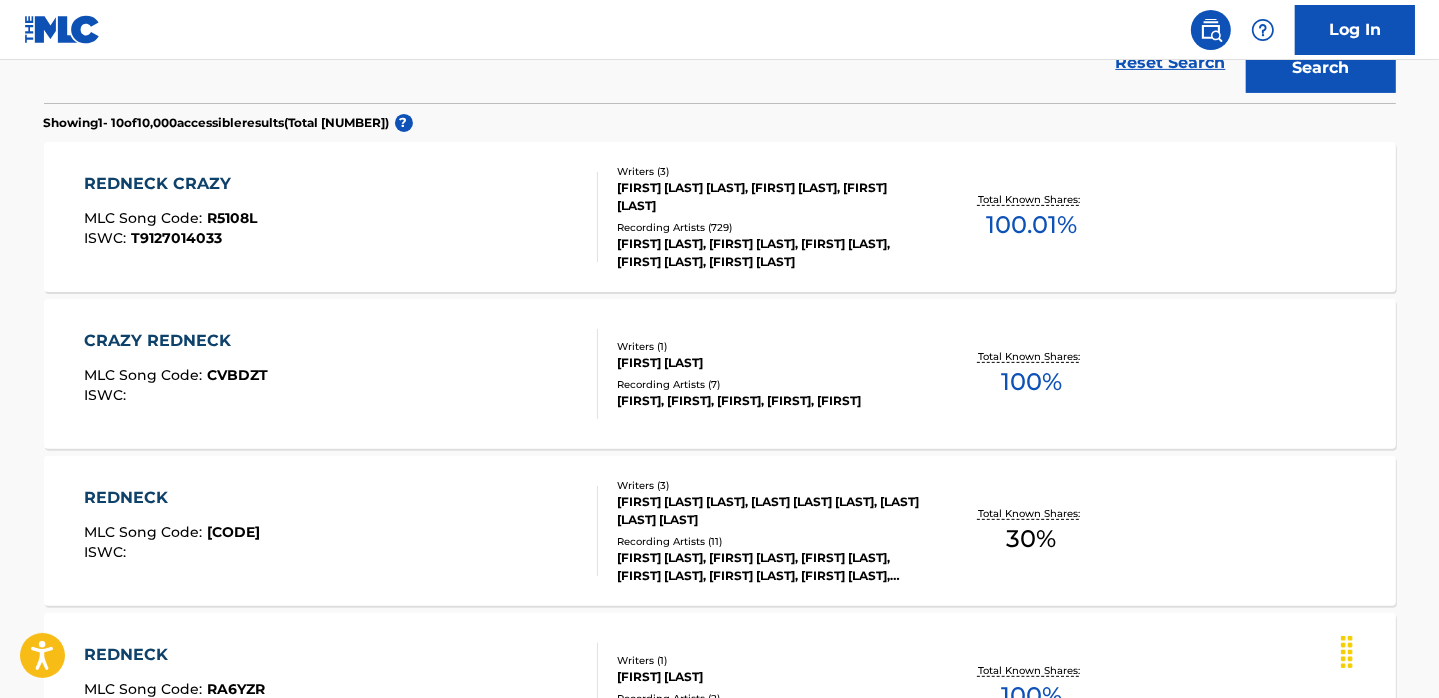click on "[FIRST] [LAST], [FIRST] [LAST], [FIRST] [LAST], [FIRST] [LAST], [FIRST] [LAST]" at bounding box center [768, 253] 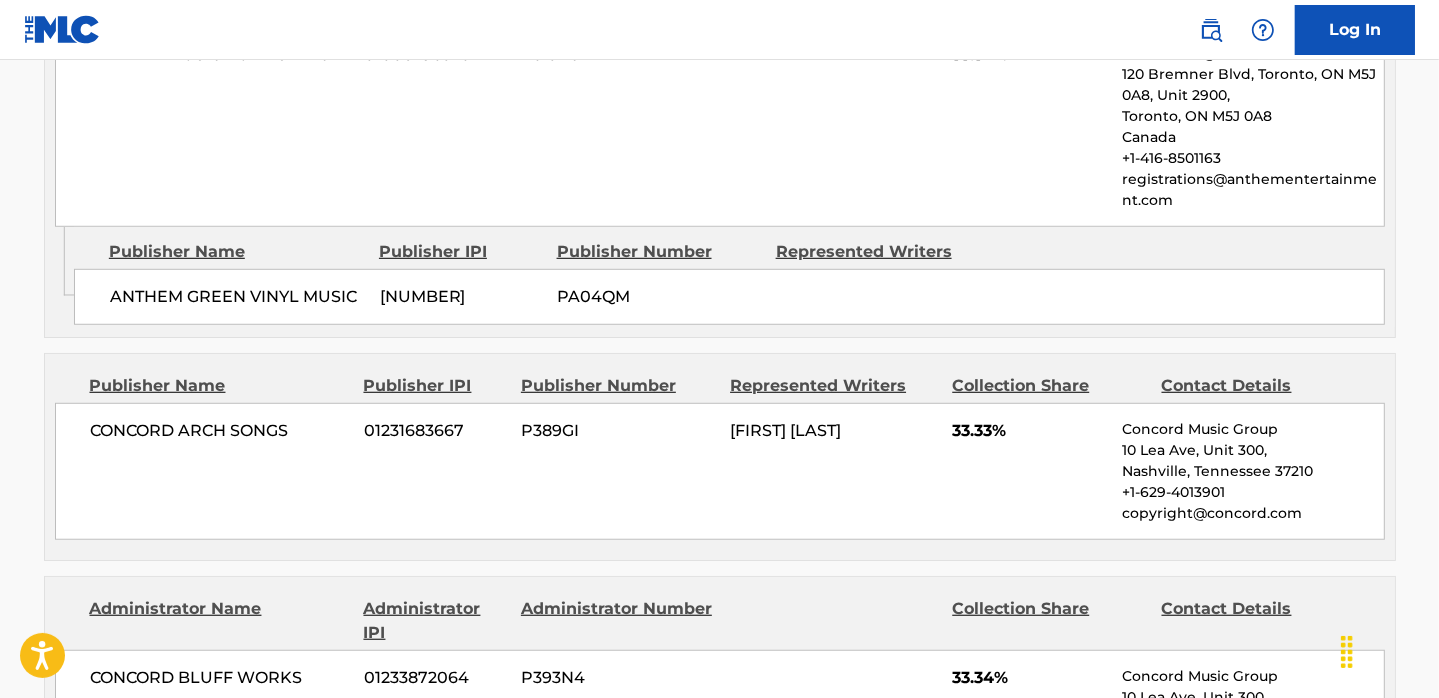 scroll, scrollTop: 1278, scrollLeft: 0, axis: vertical 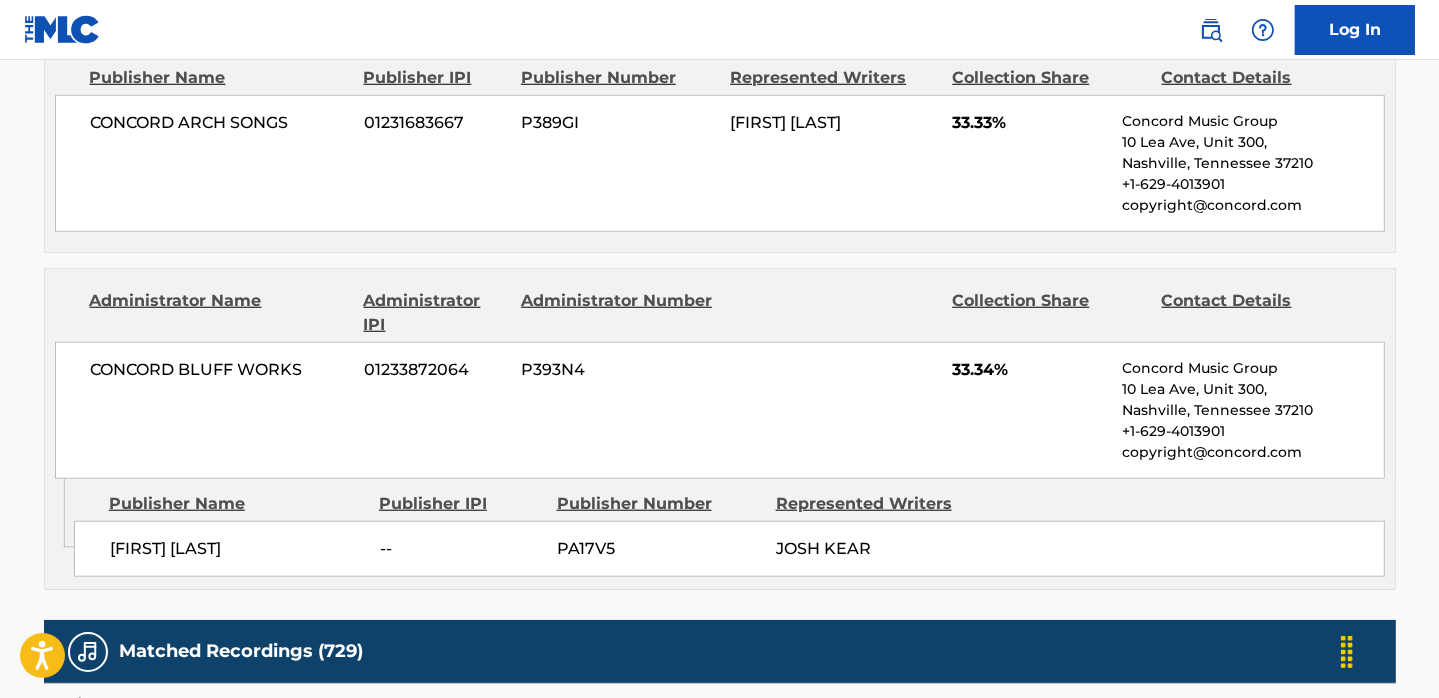 click on "CONCORD ARCH SONGS [NUMBER] [CODE] [FIRST] [LAST] 33.33% Concord Music Group 10 Lea Ave, Unit 300, Nashville, Tennessee 37210 +1-[PHONE] copyright@concord.com" at bounding box center [720, 163] 